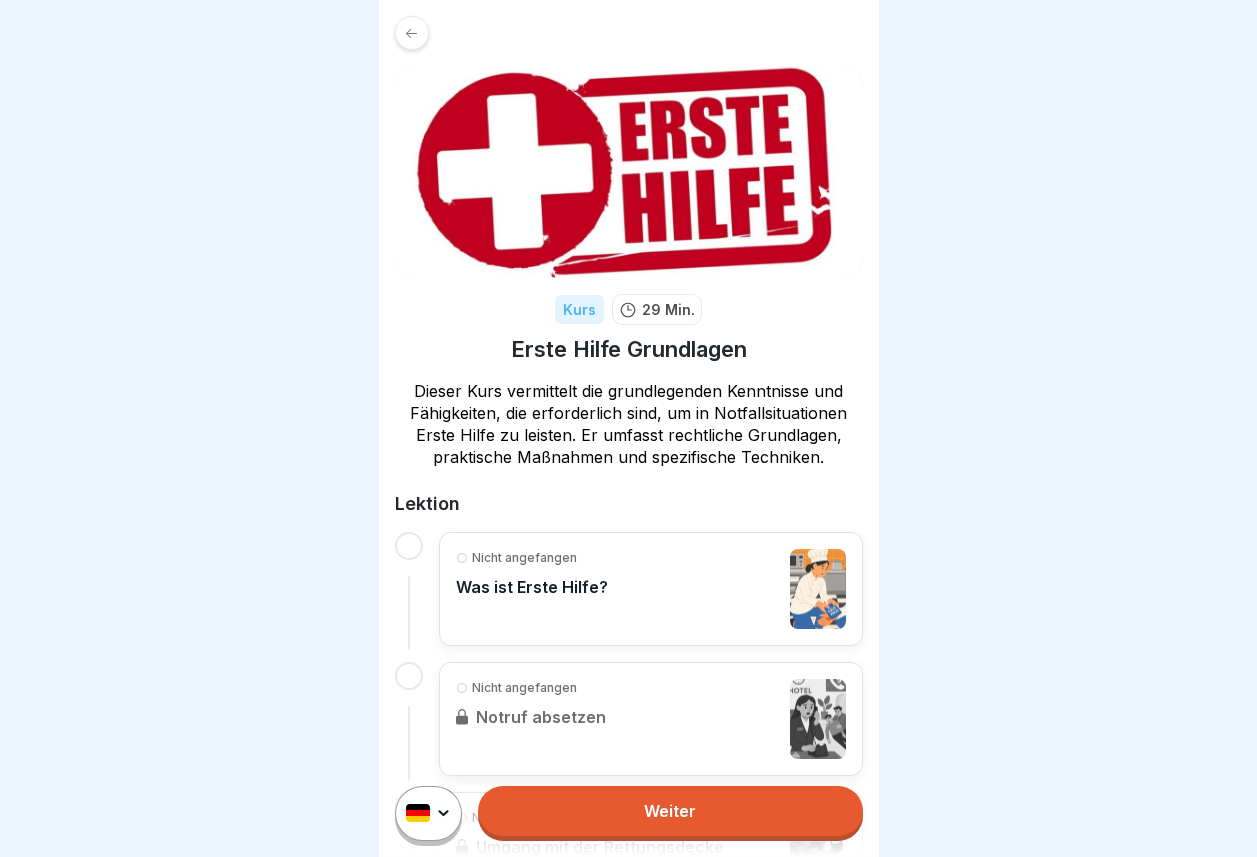 scroll, scrollTop: 15, scrollLeft: 0, axis: vertical 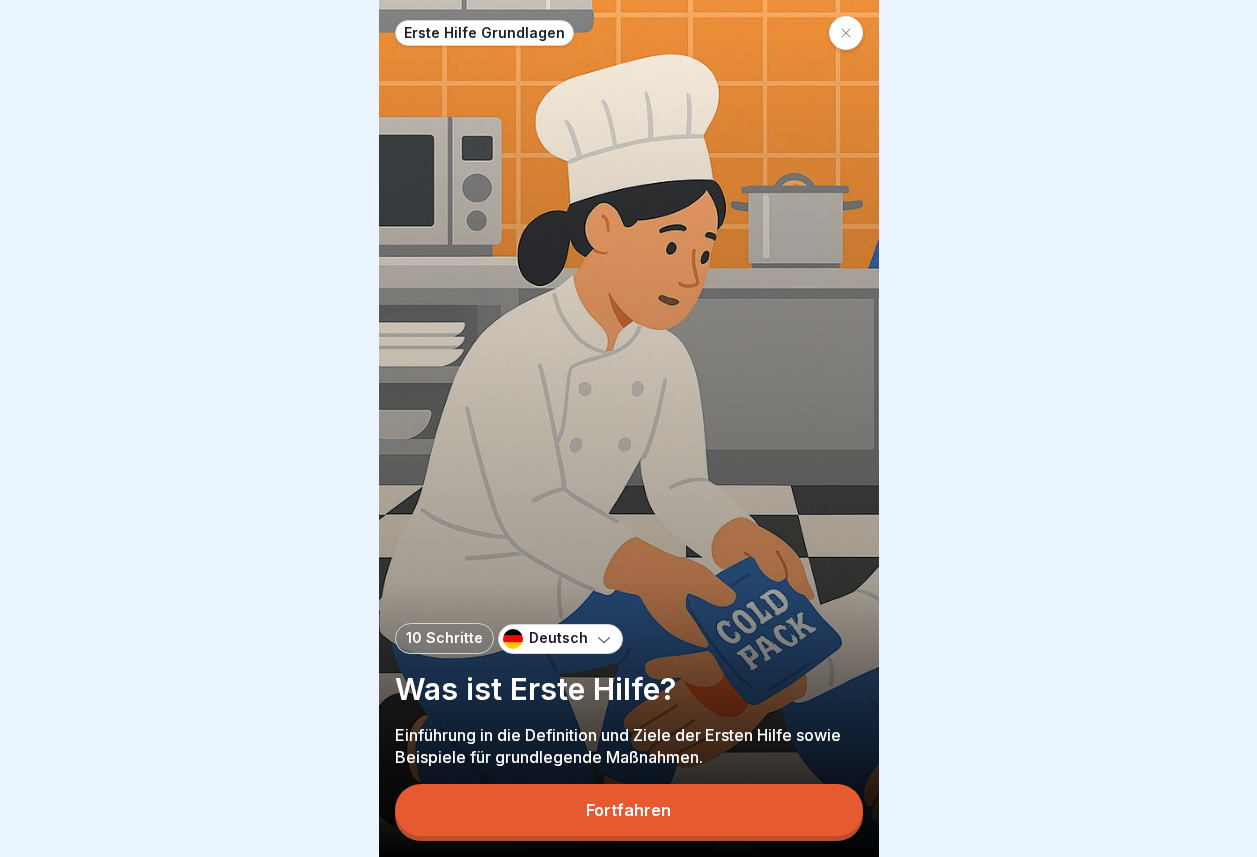 click on "Fortfahren" at bounding box center (629, 810) 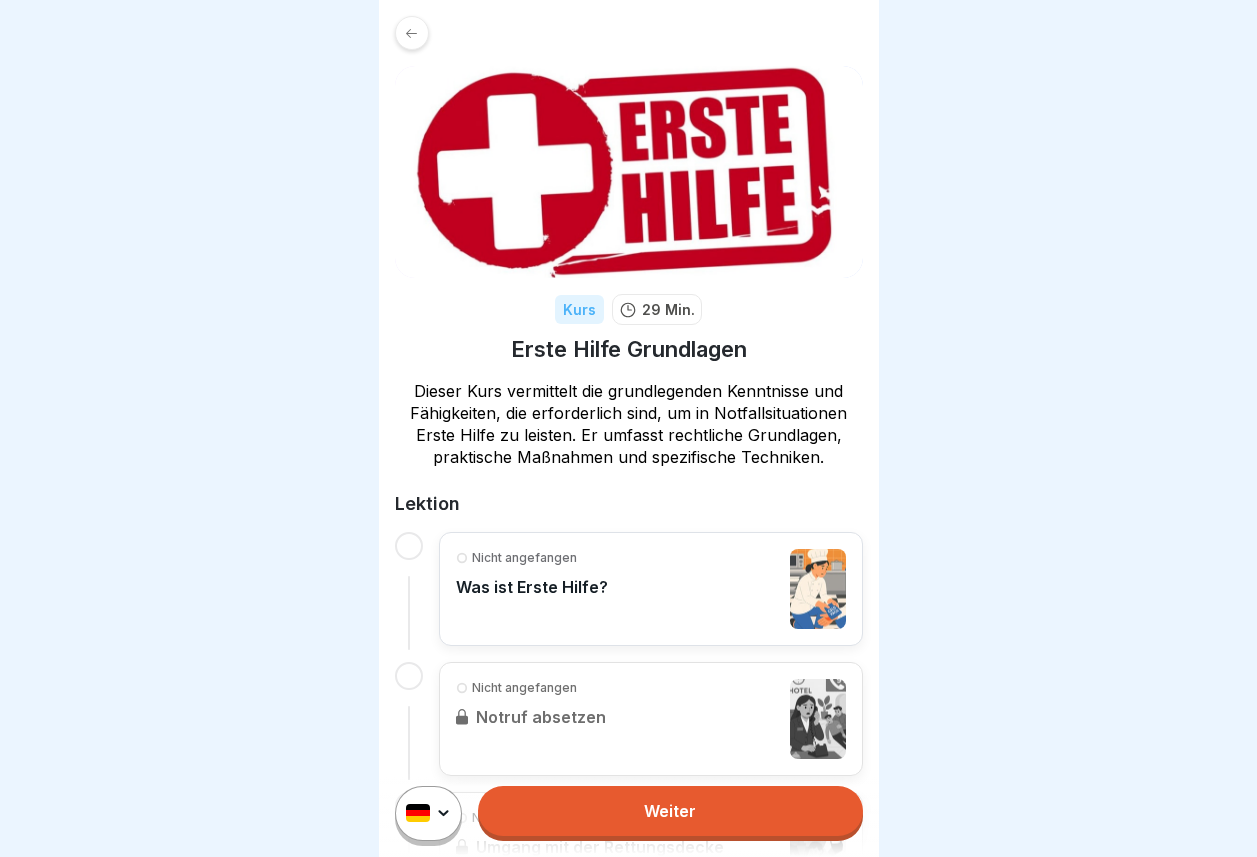 click on "Weiter" at bounding box center [670, 811] 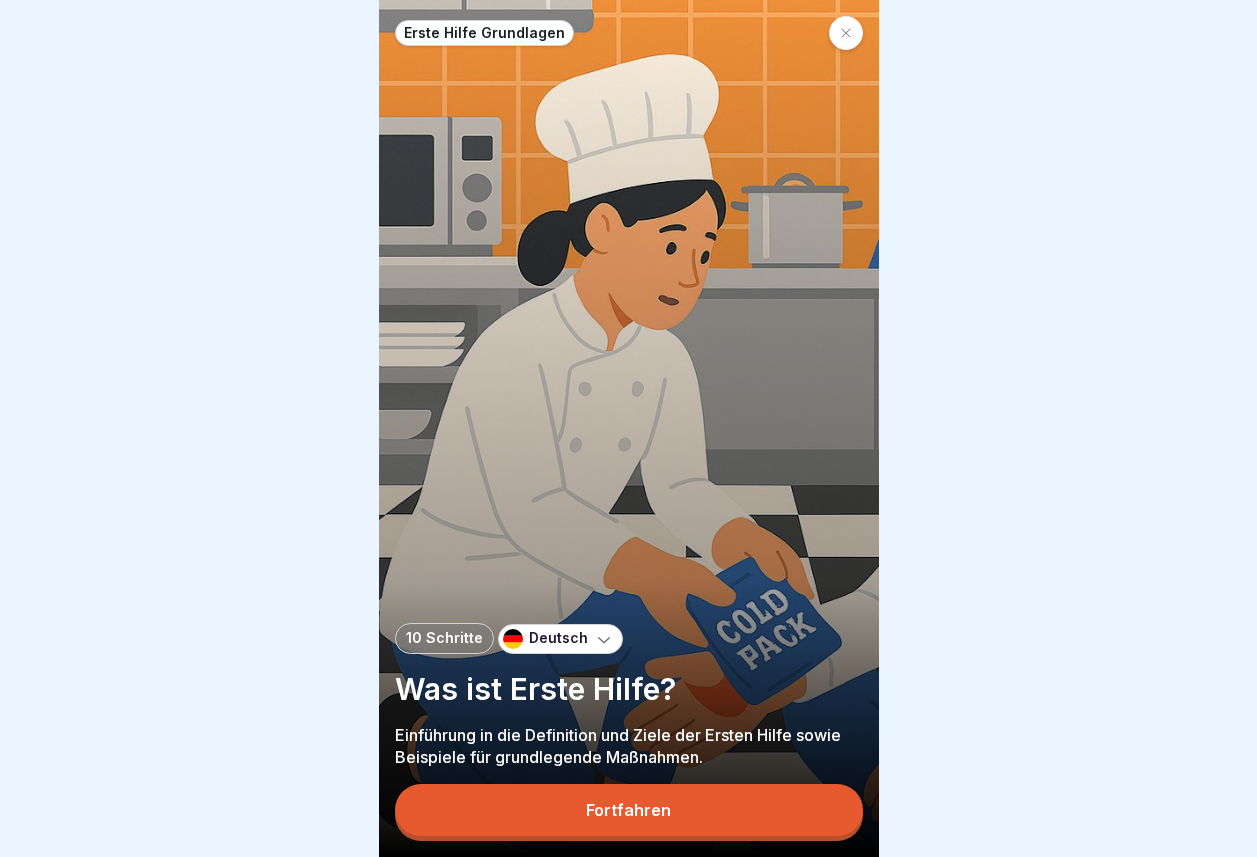 scroll, scrollTop: 0, scrollLeft: 0, axis: both 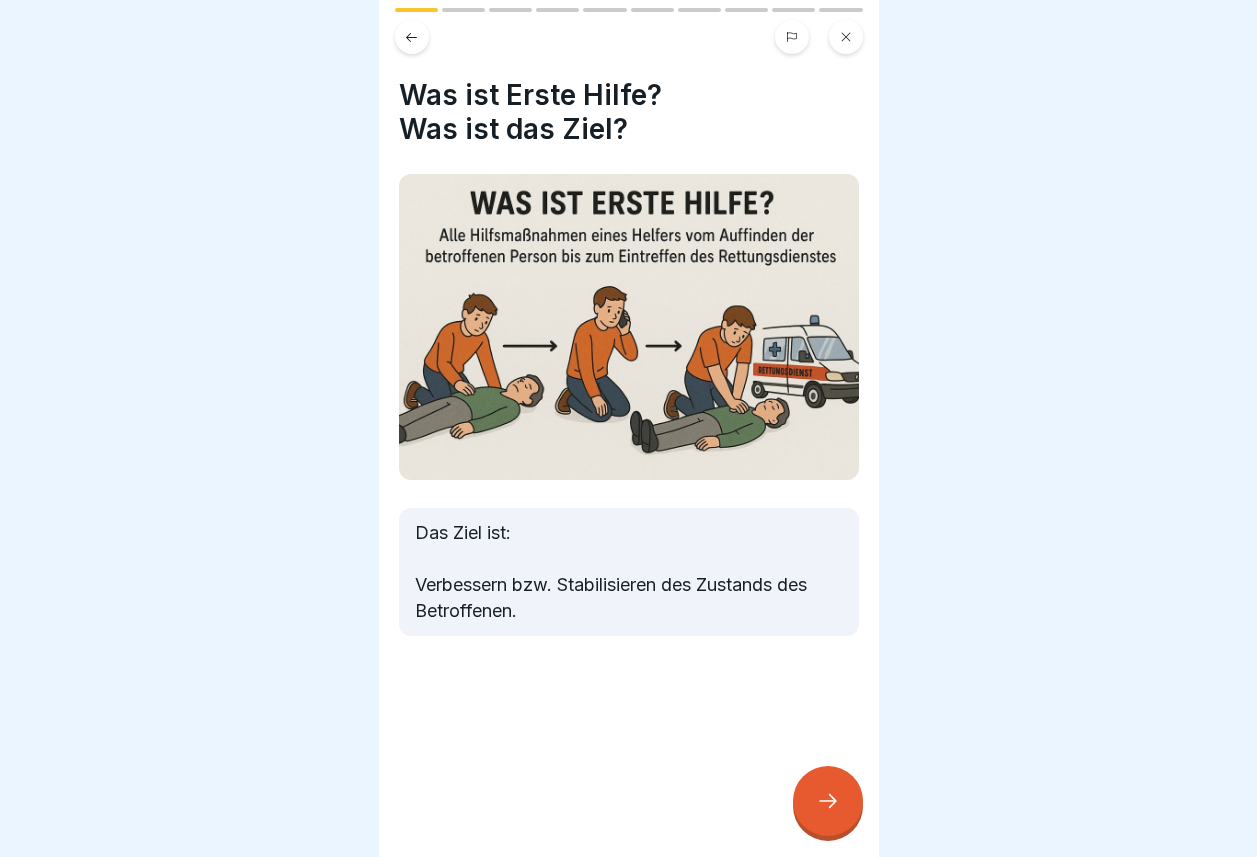 click at bounding box center (828, 801) 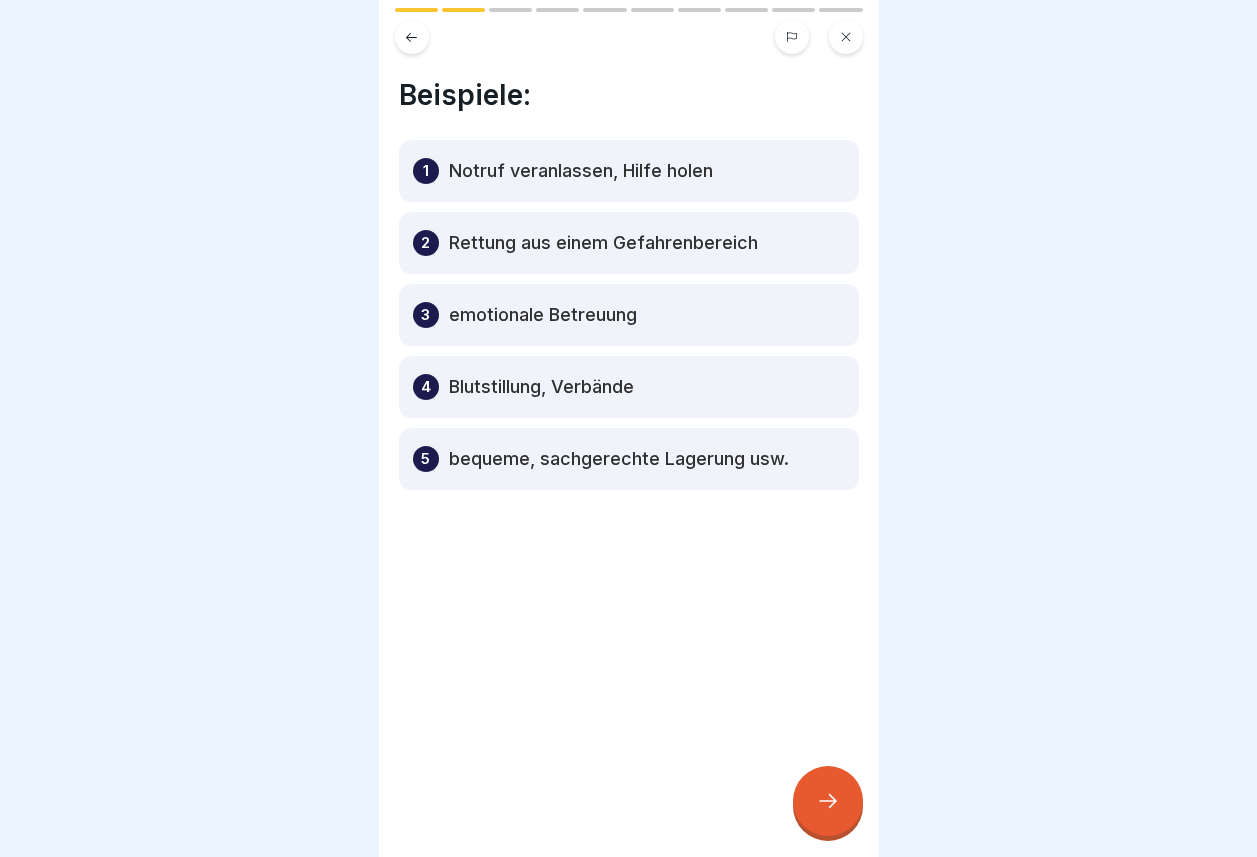 click 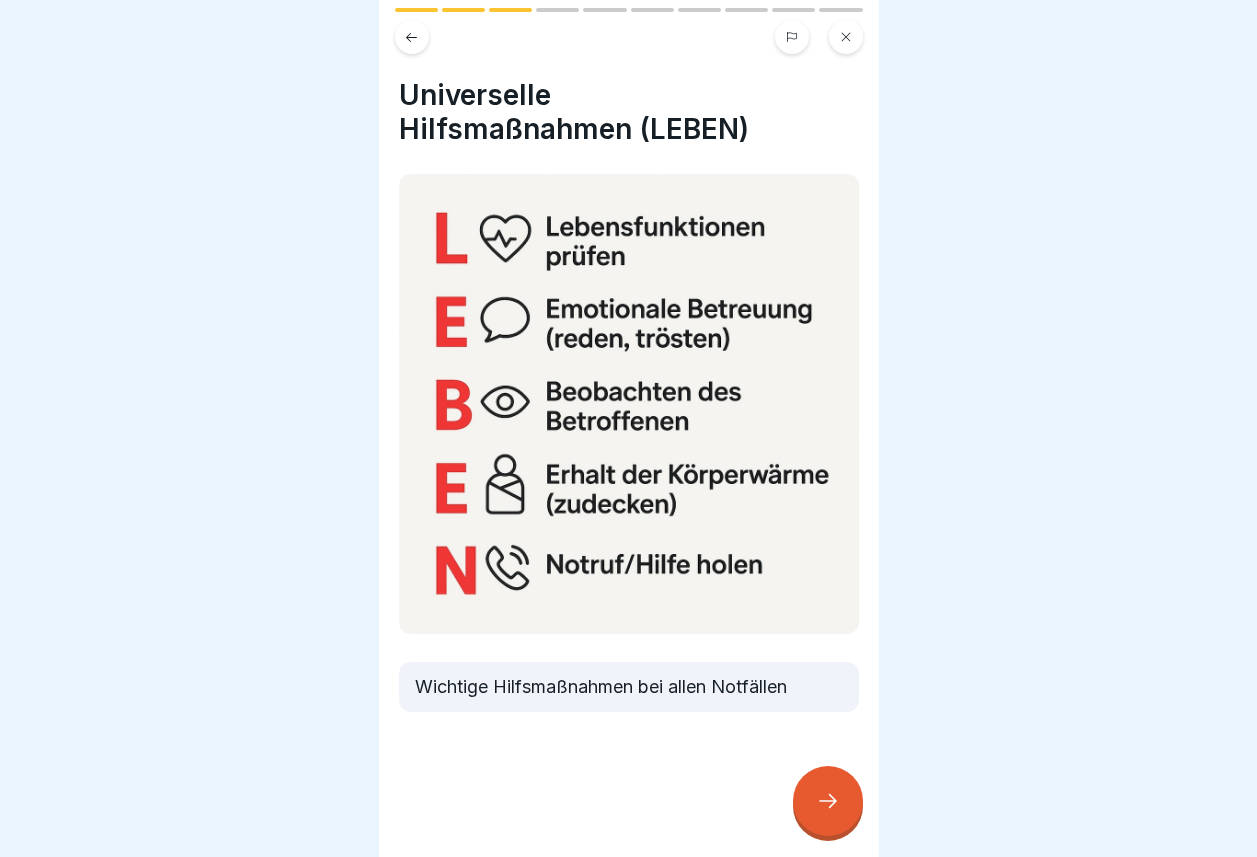 click 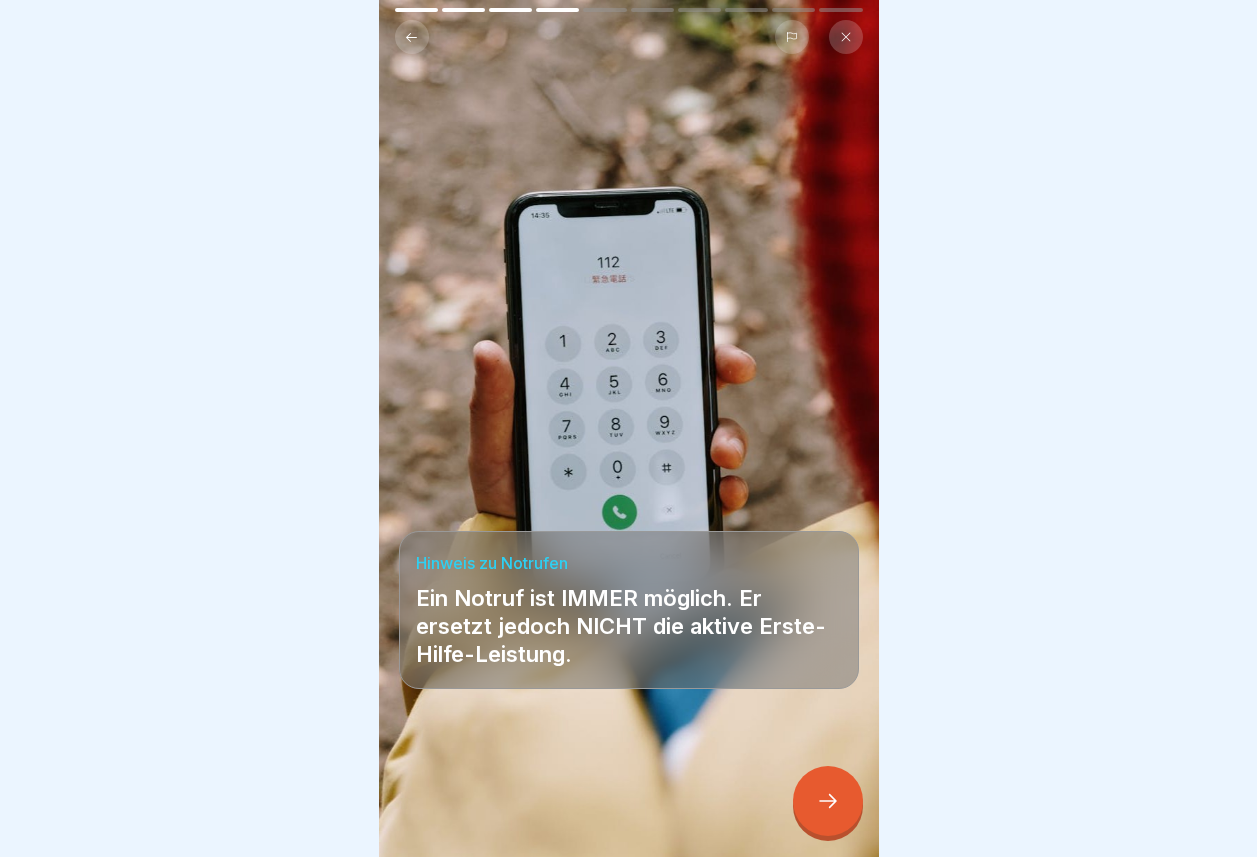 click at bounding box center [828, 801] 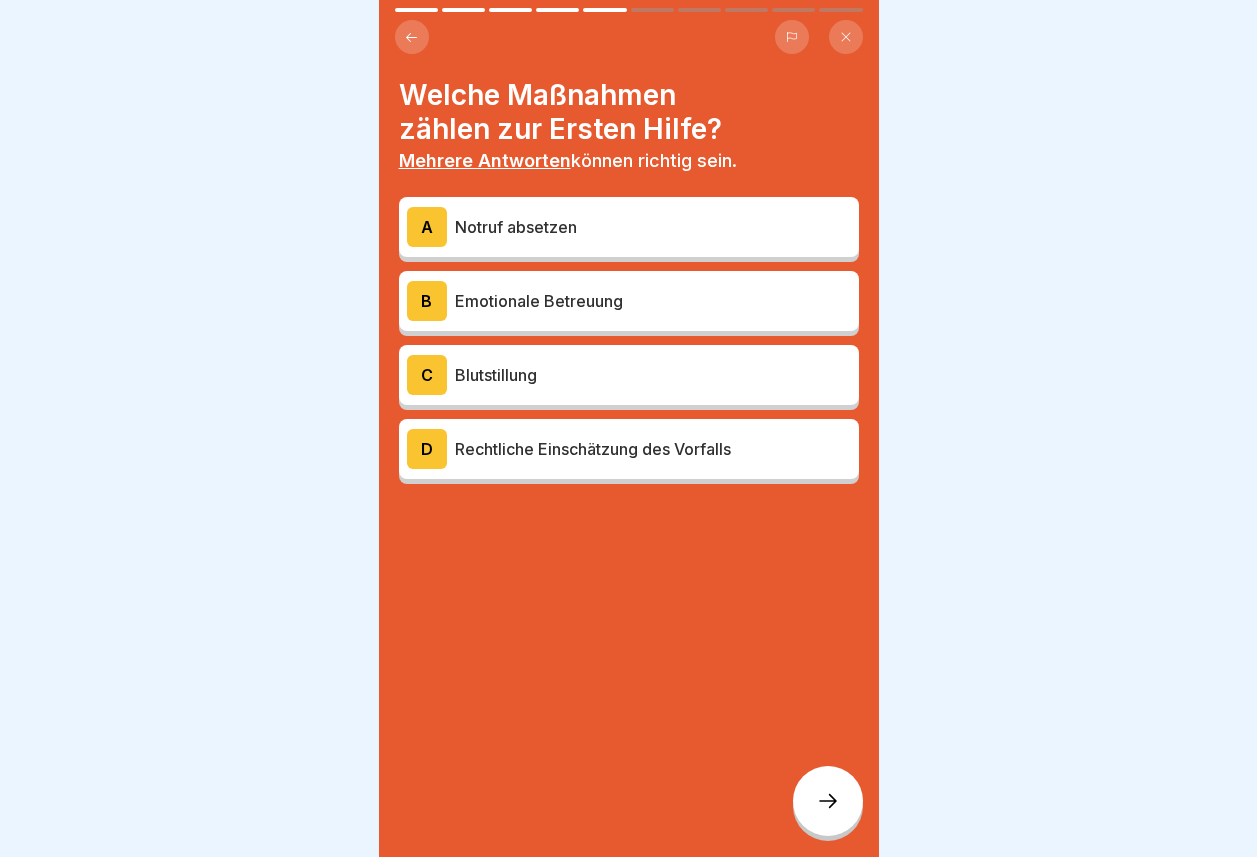 click 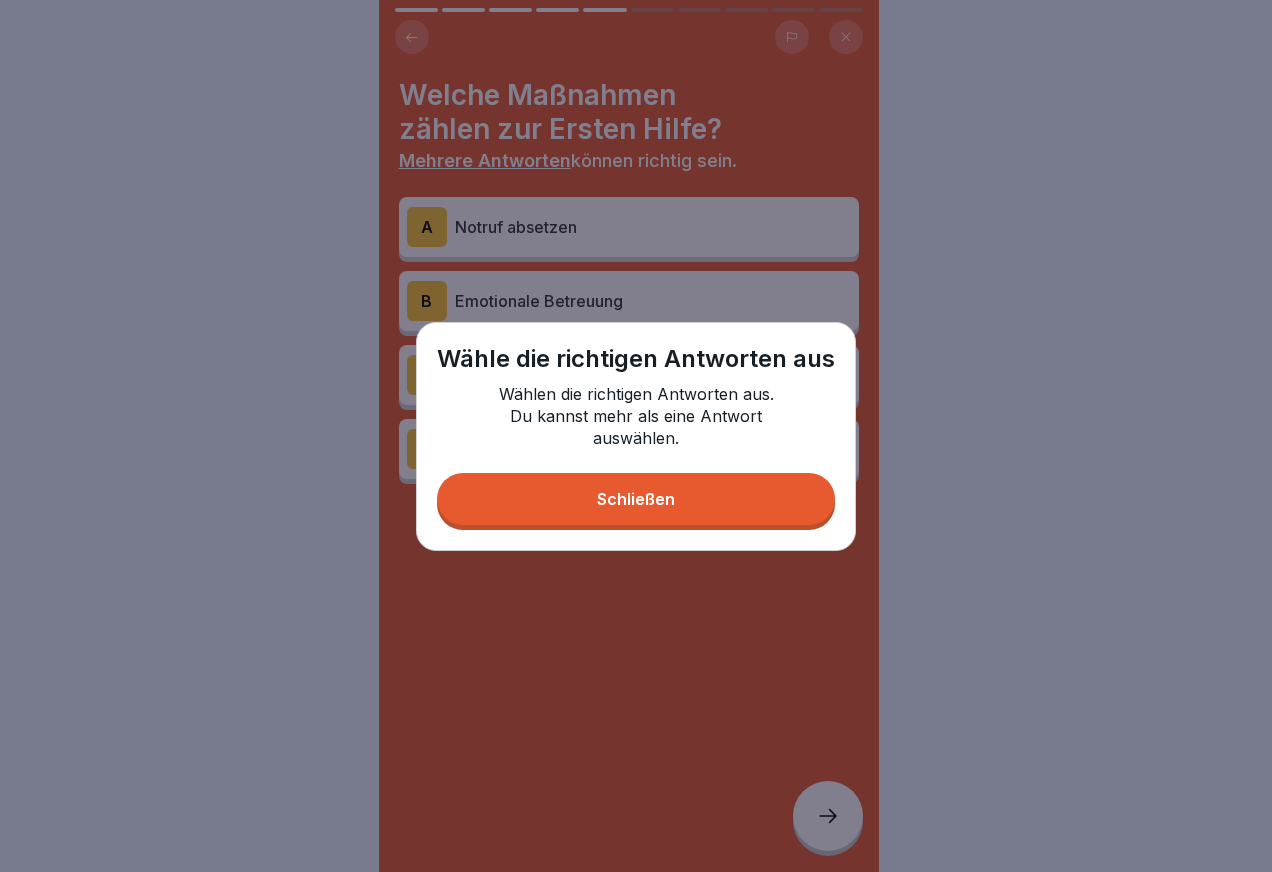 click on "Schließen" at bounding box center (636, 499) 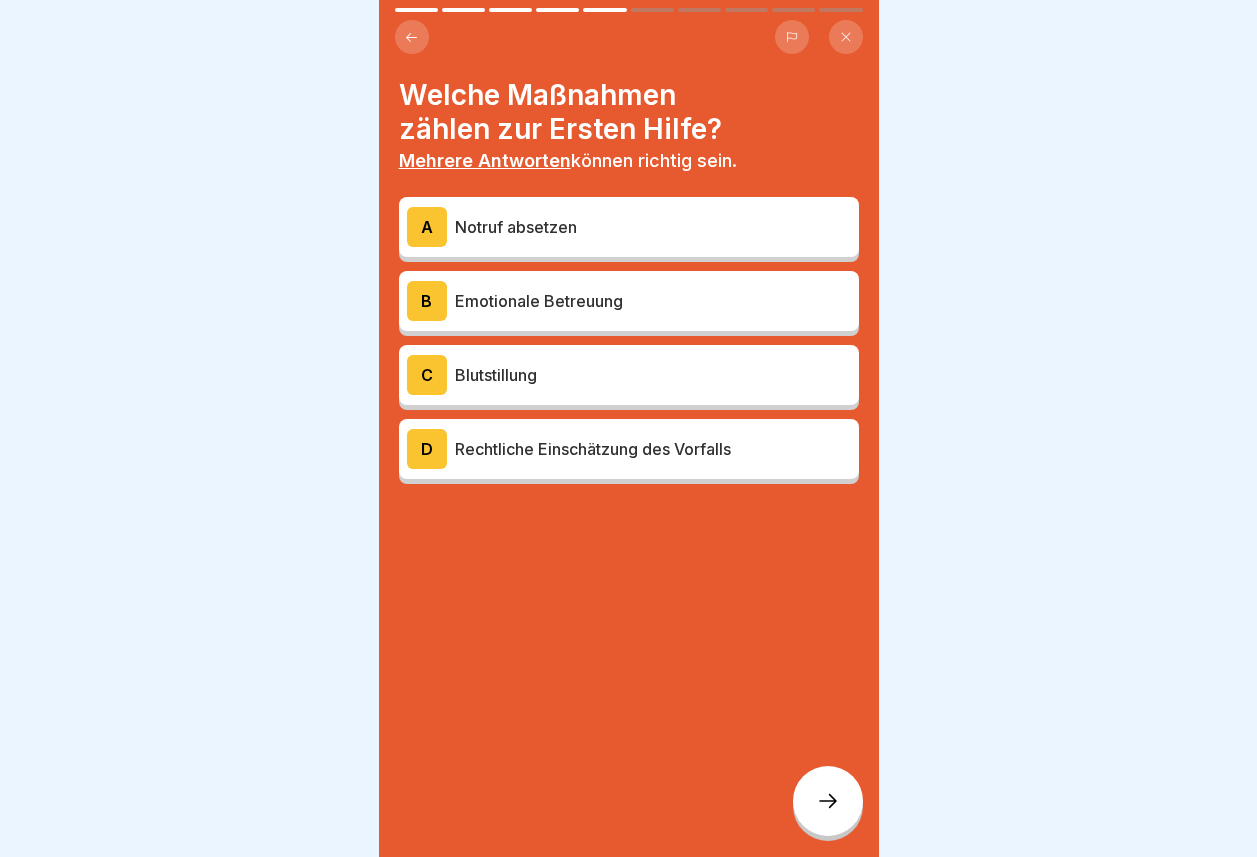 click on "Emotionale Betreuung" at bounding box center (653, 301) 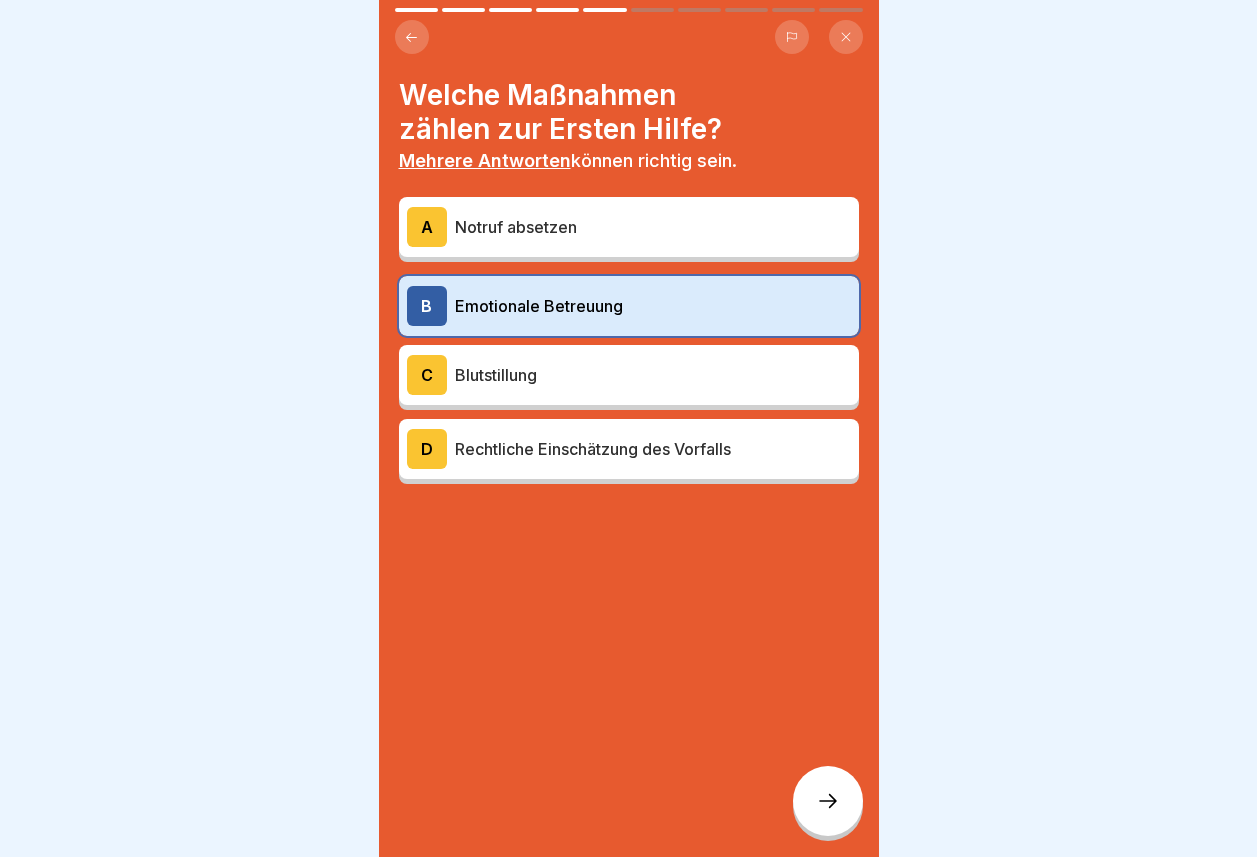 click 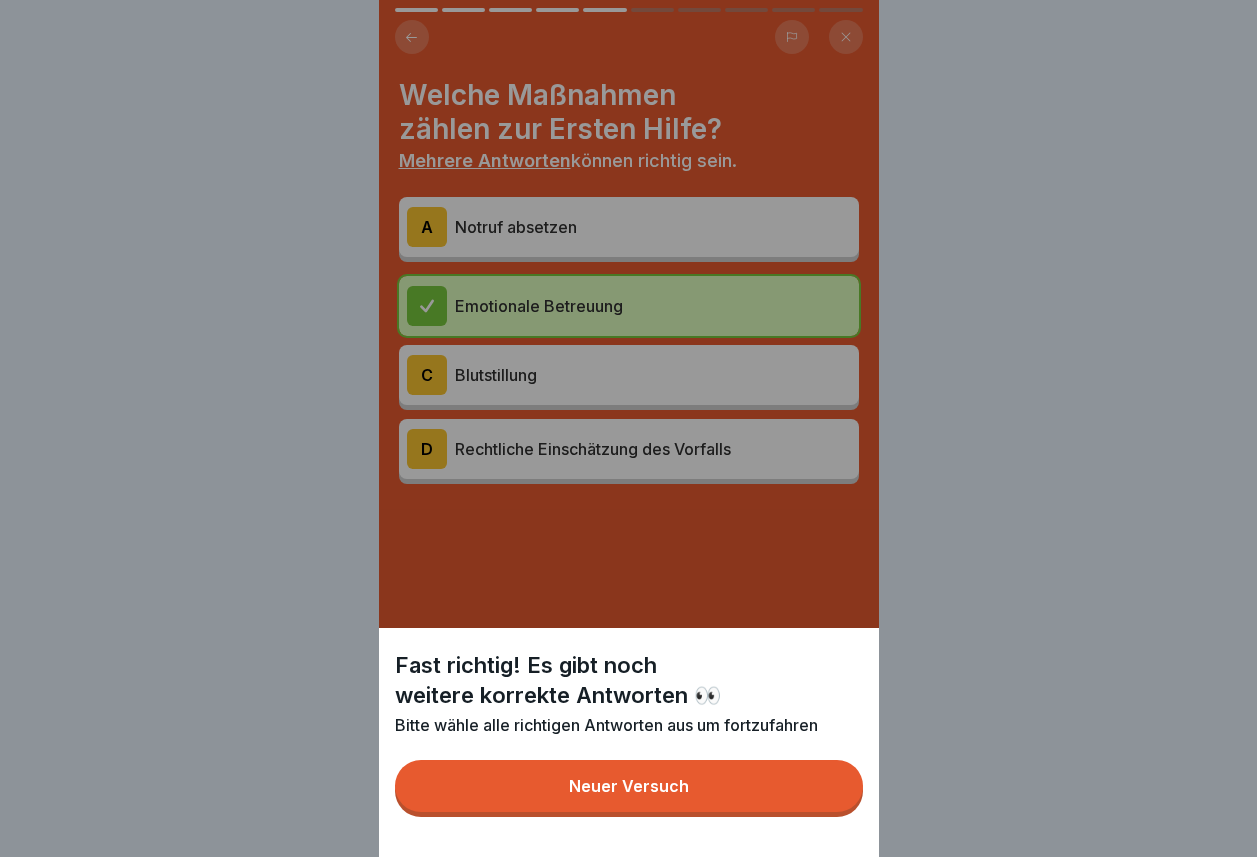 click on "Neuer Versuch" at bounding box center [629, 786] 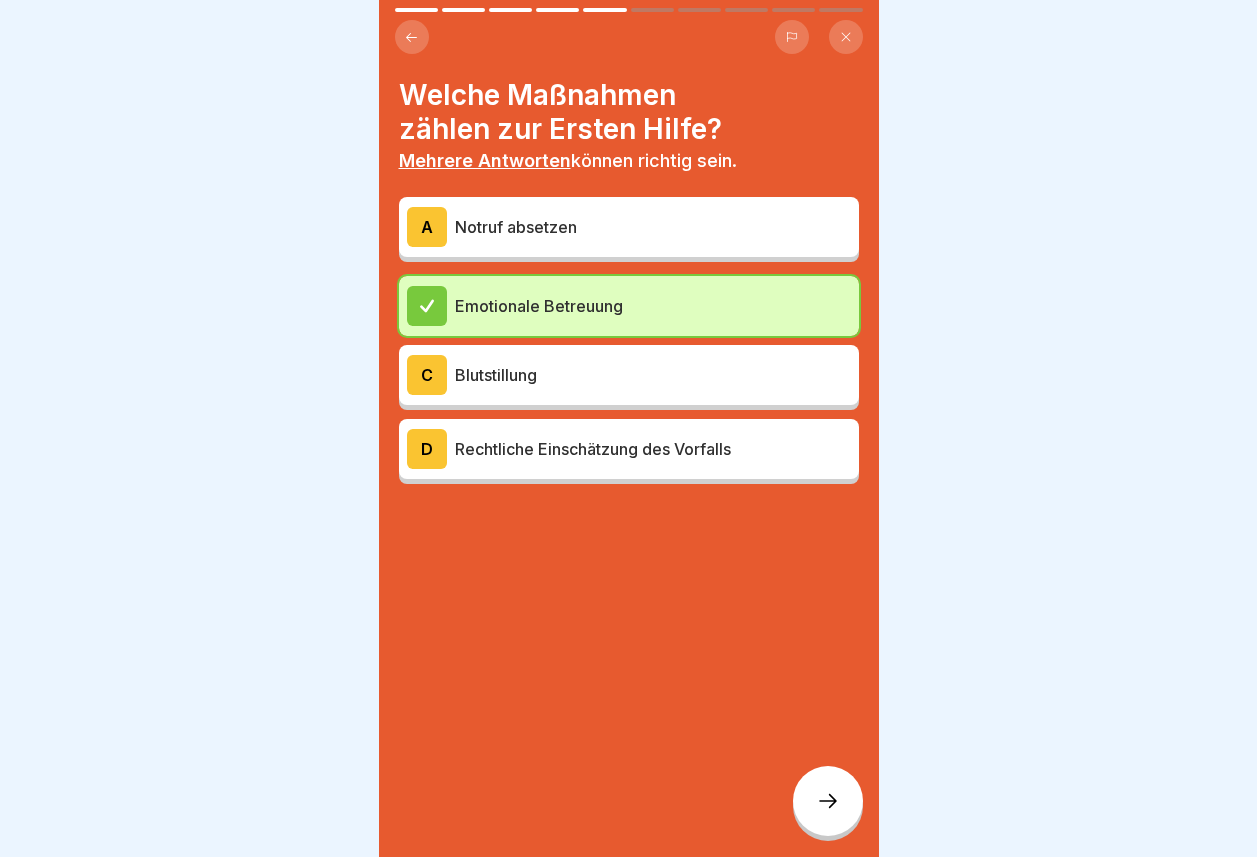 click on "C Blutstillung" at bounding box center [629, 375] 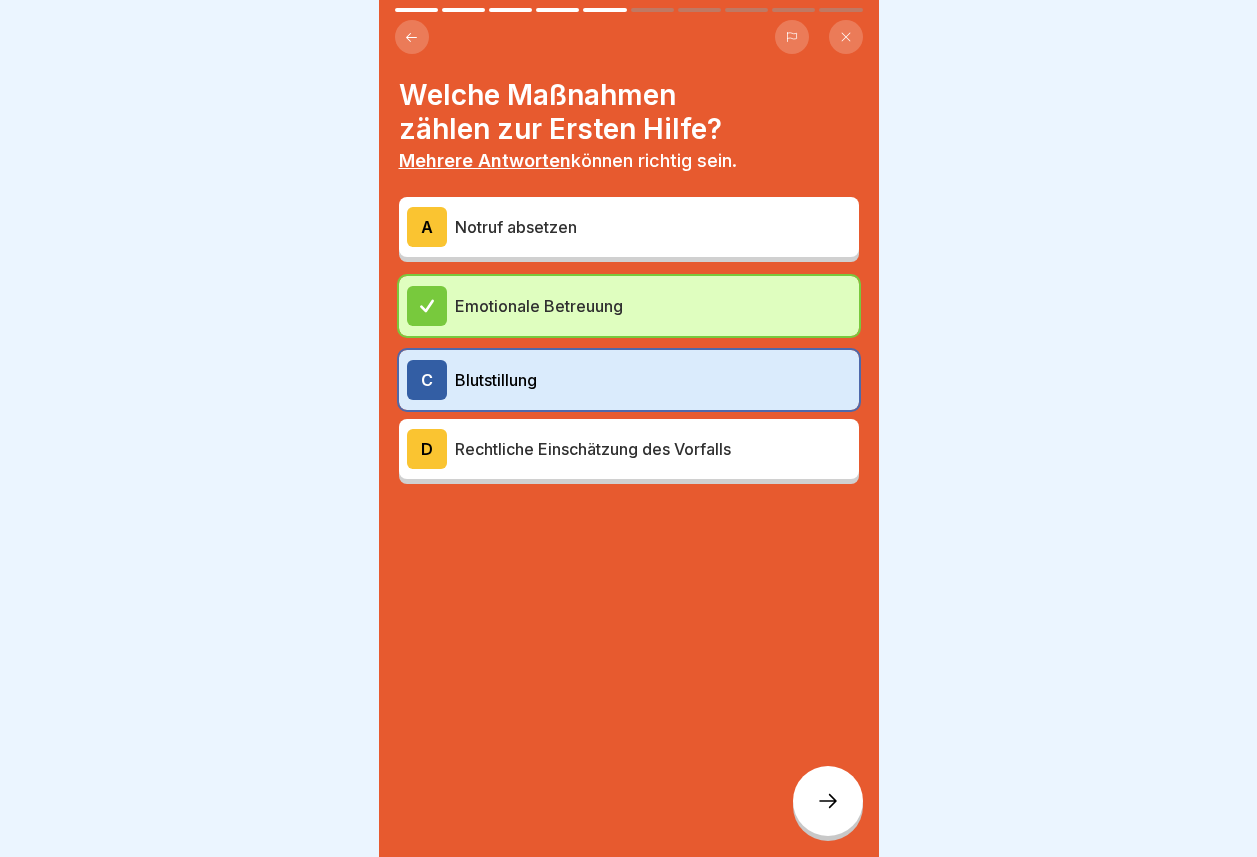 click on "Notruf absetzen" at bounding box center (653, 227) 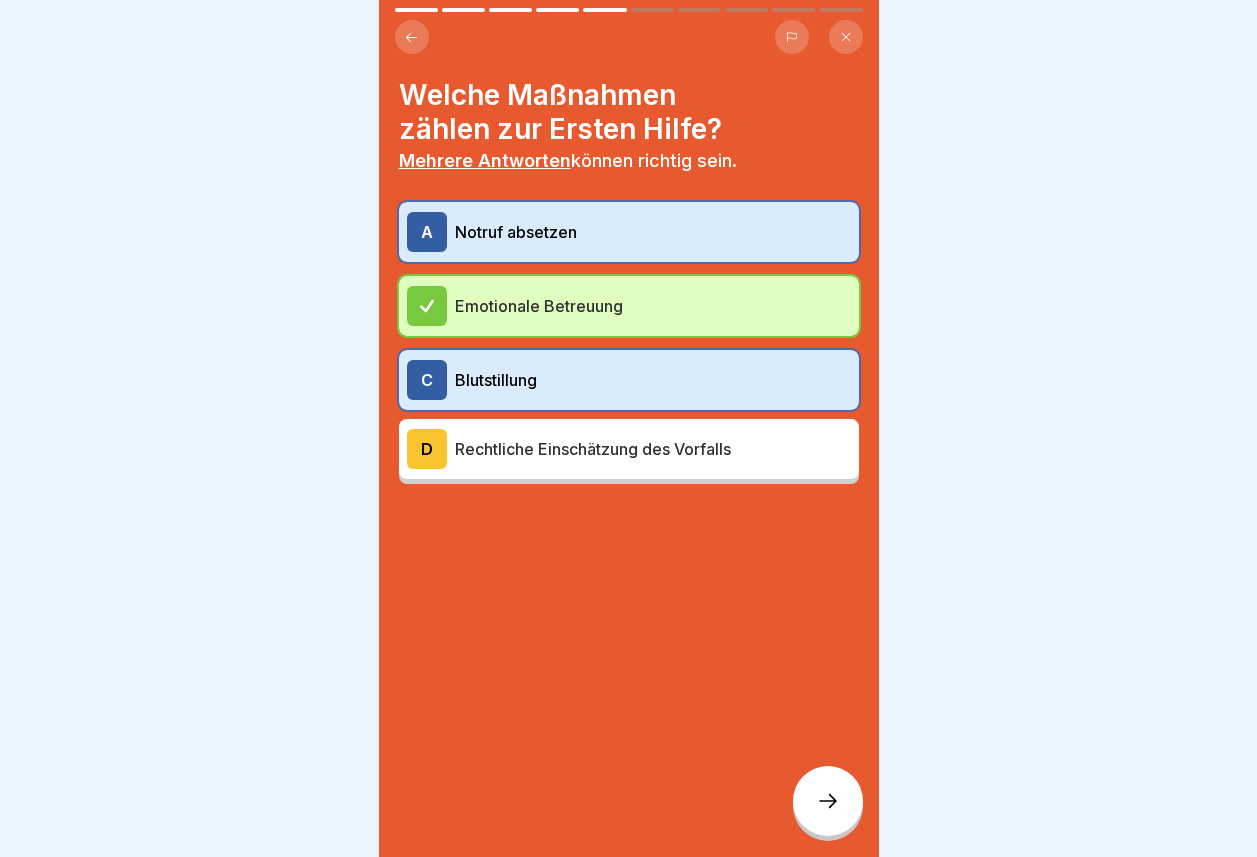 click on "Notruf absetzen" at bounding box center [653, 232] 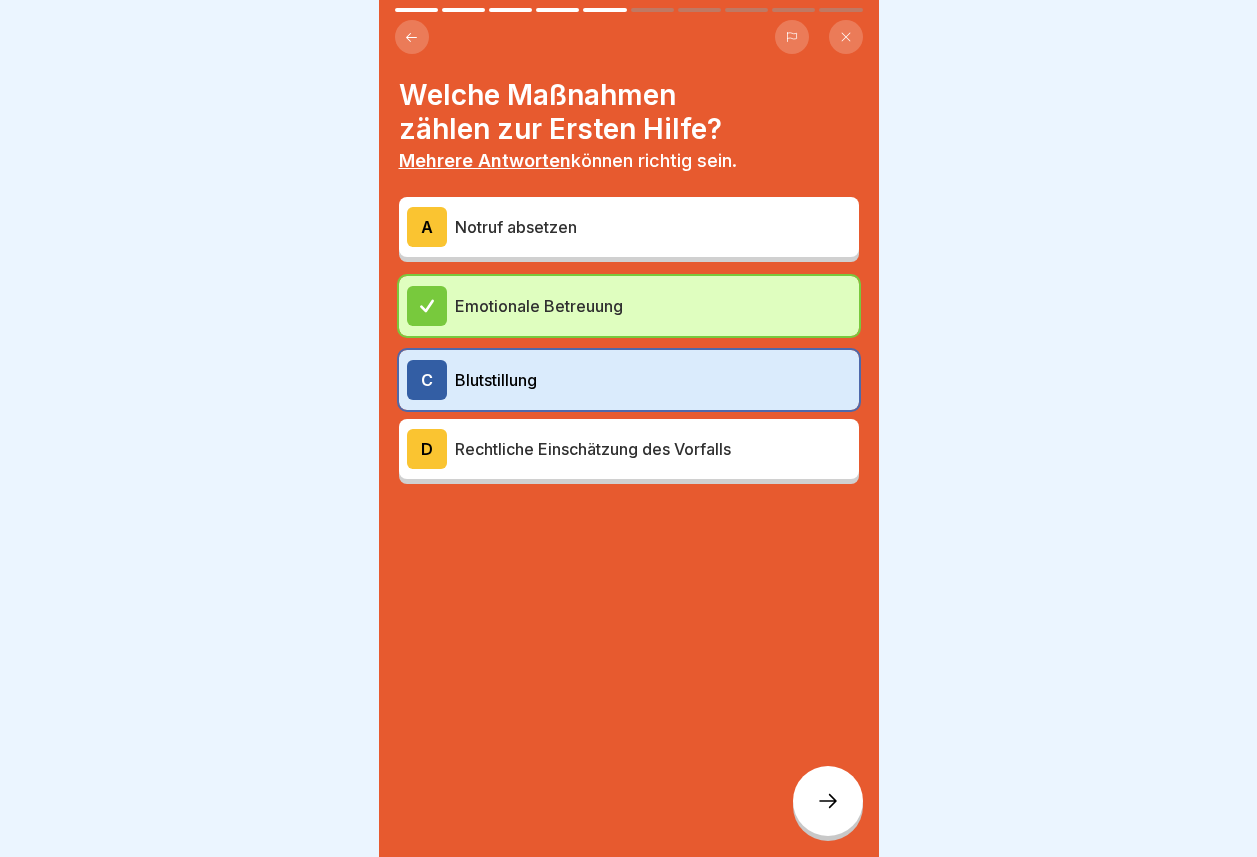 click 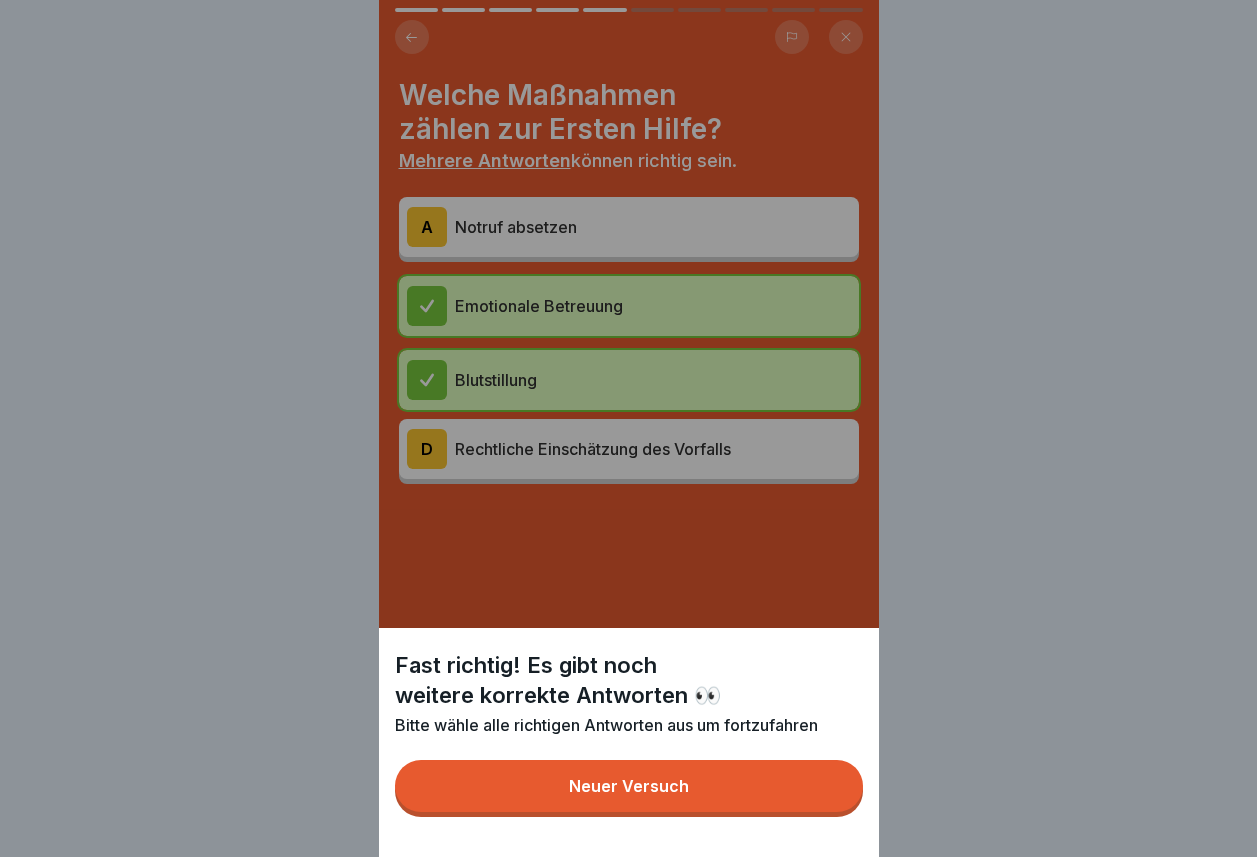 click on "Neuer Versuch" at bounding box center (629, 786) 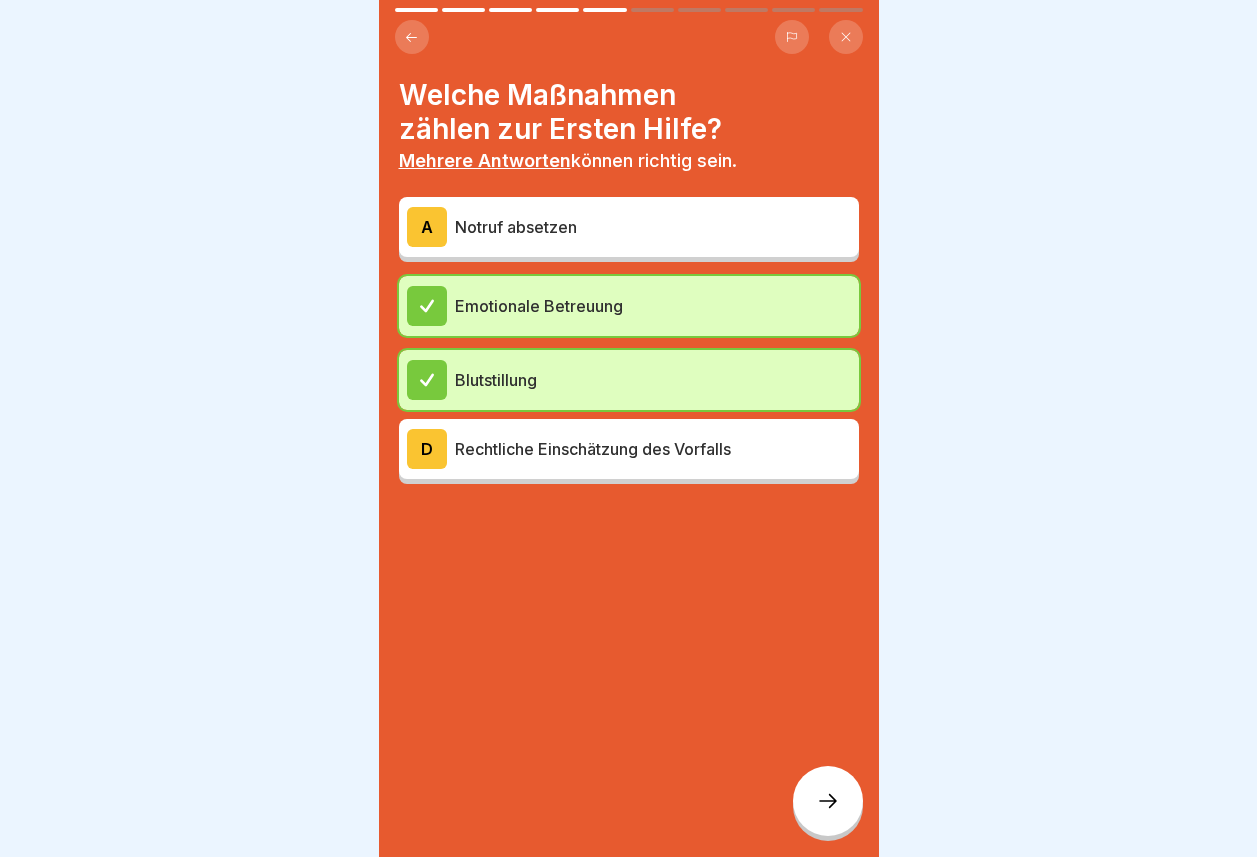 click on "Notruf absetzen" at bounding box center (653, 227) 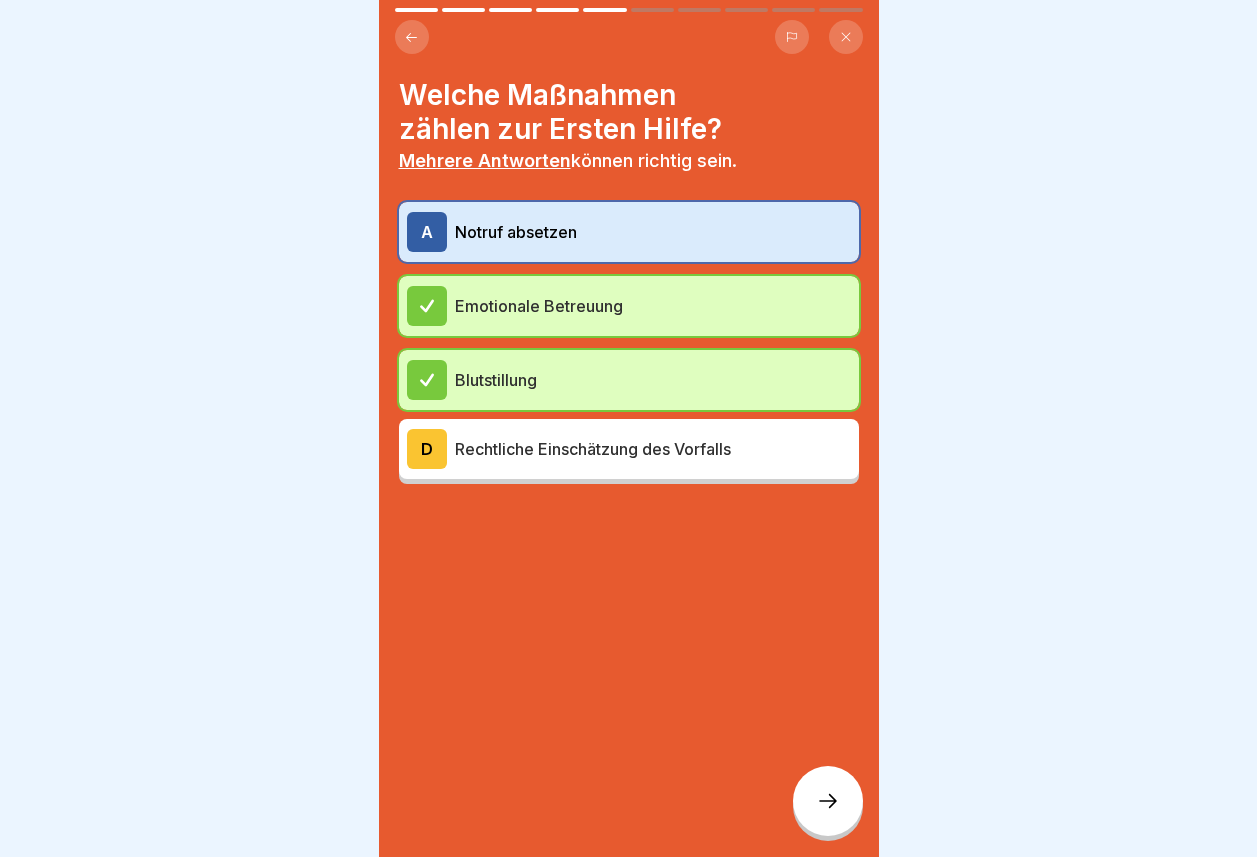 click 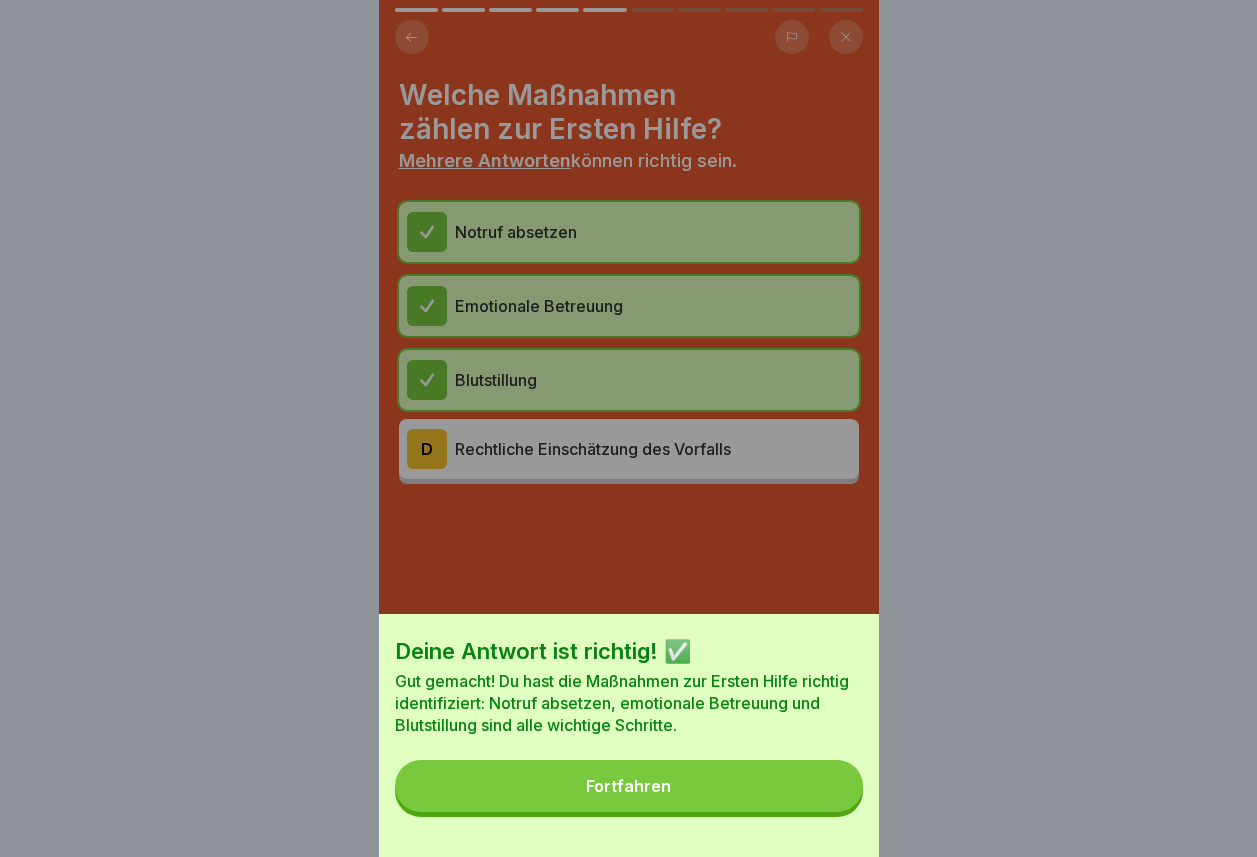 click on "Fortfahren" at bounding box center [628, 786] 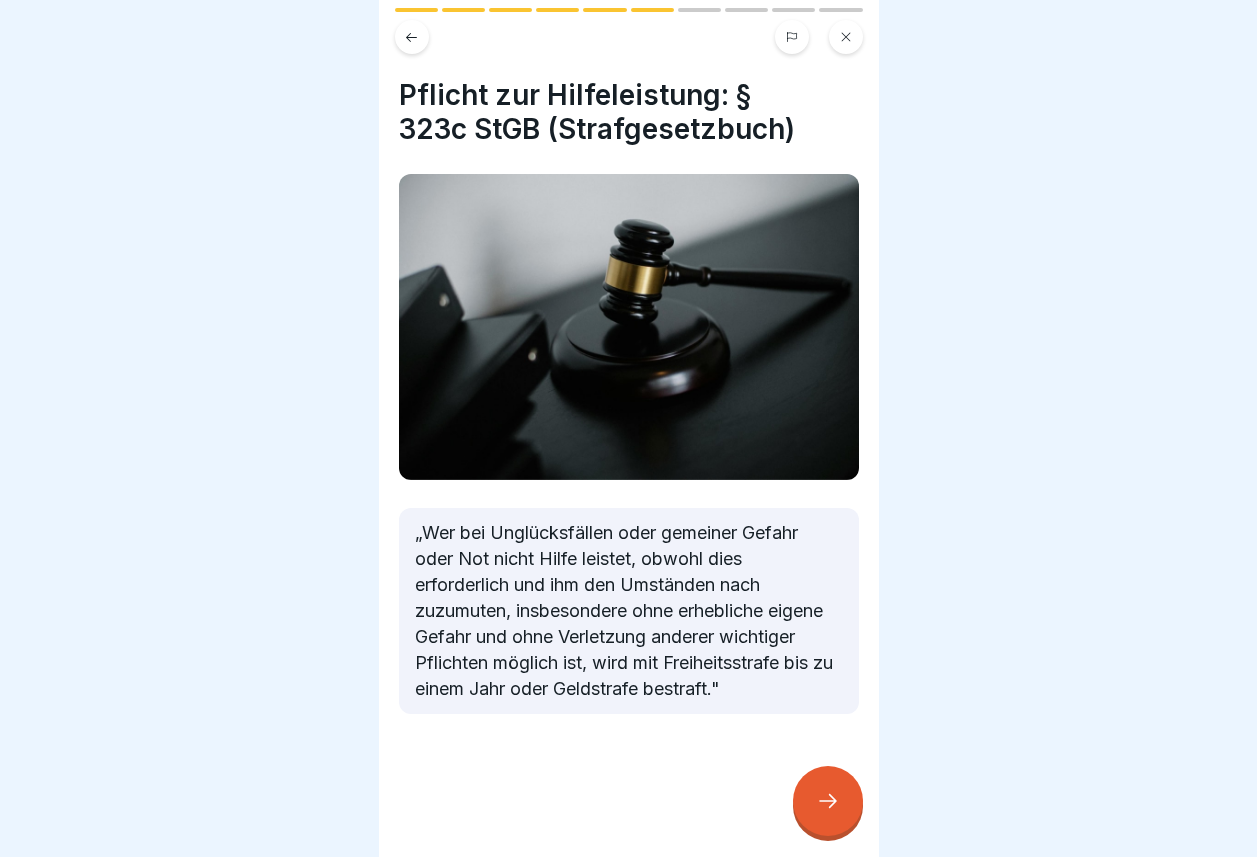 click 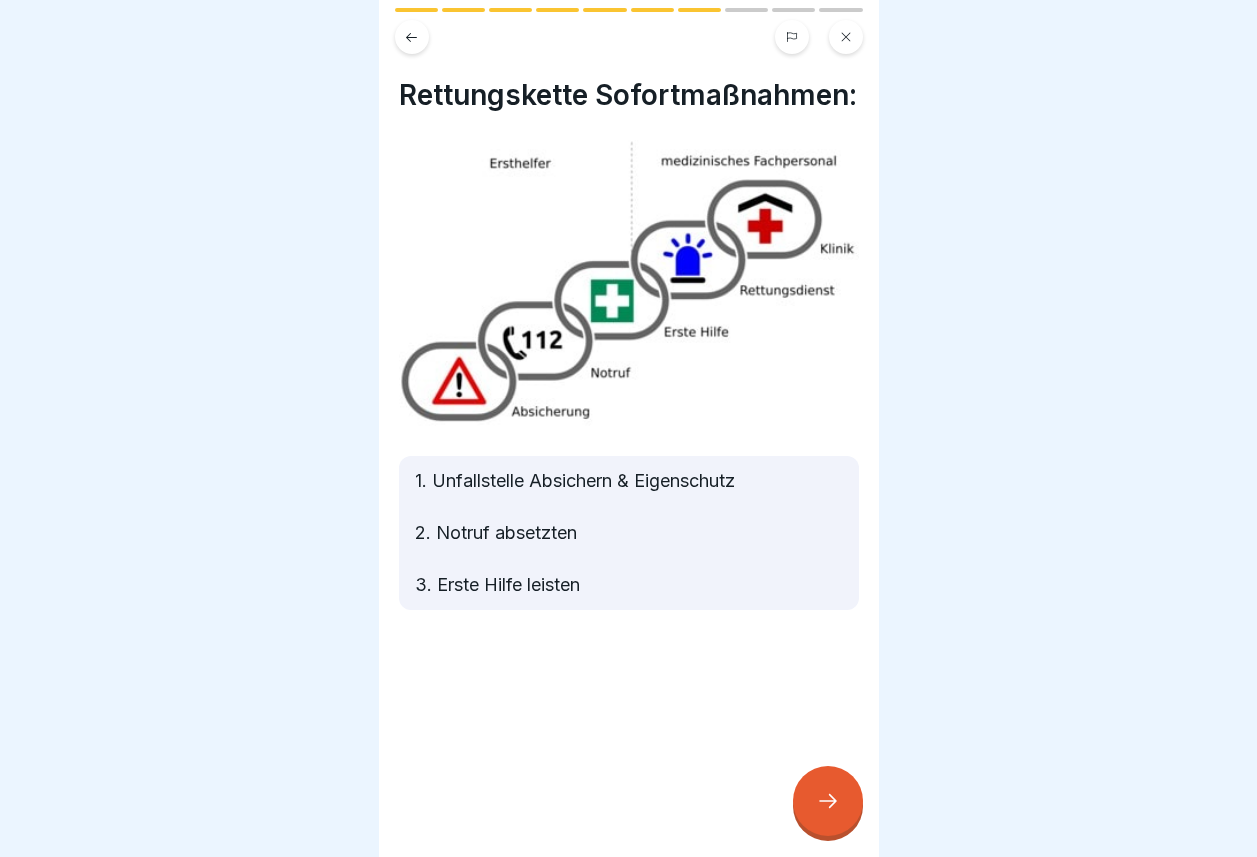 click 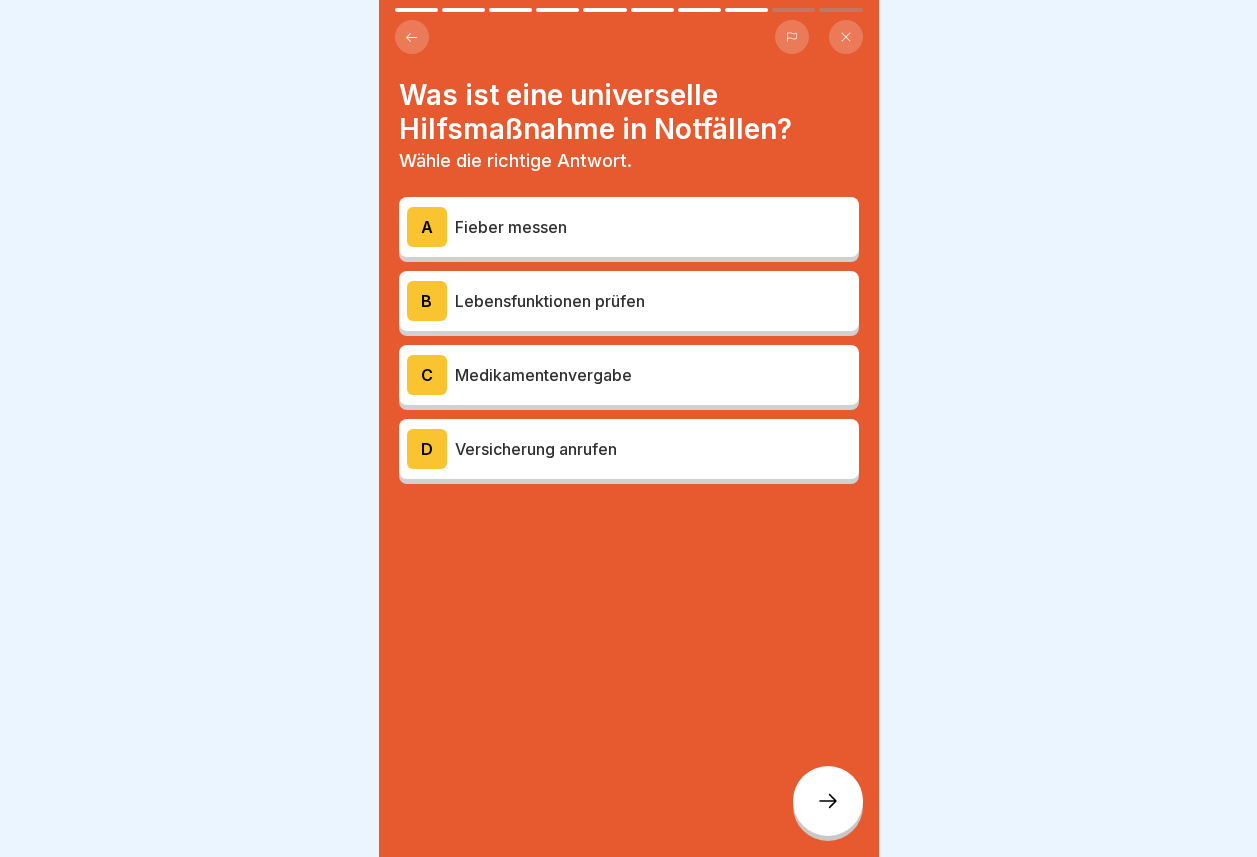 click on "Lebensfunktionen prüfen" at bounding box center [653, 301] 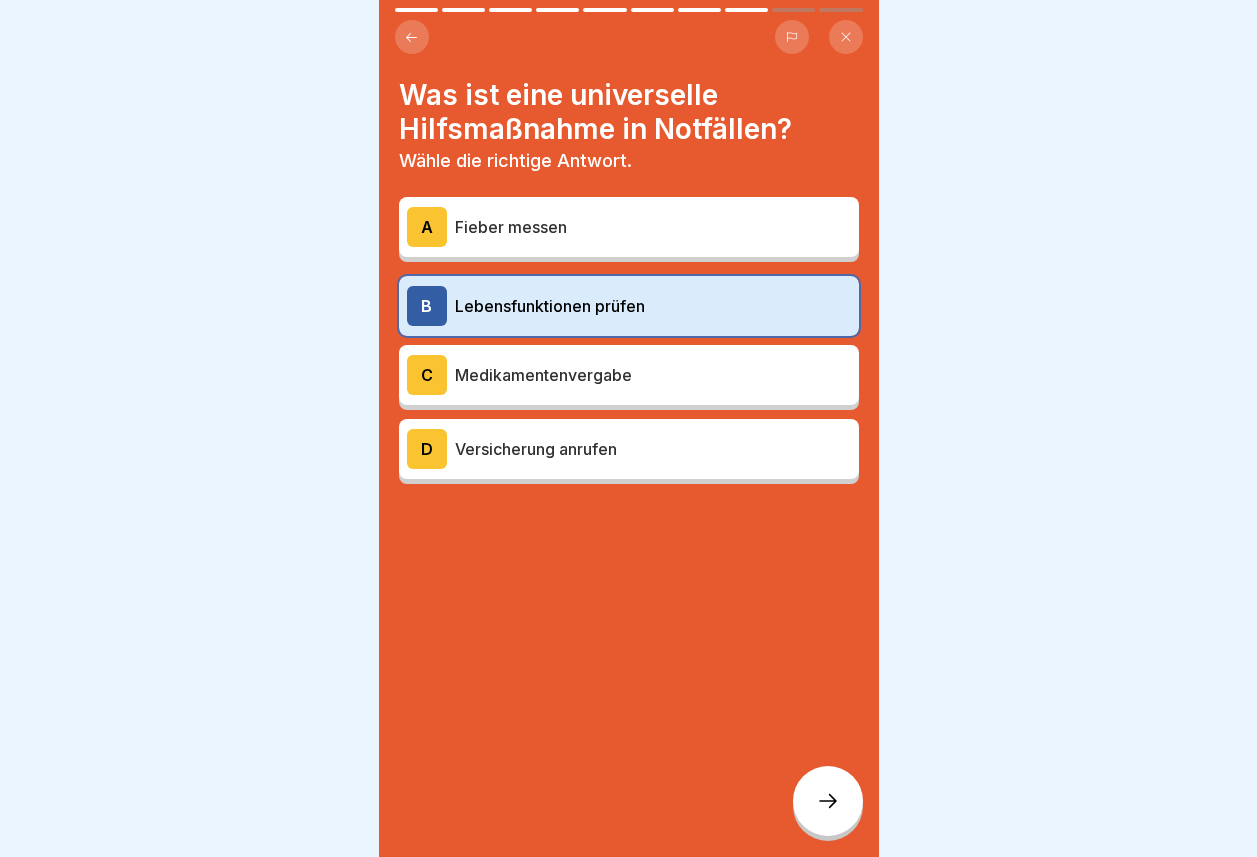 click on "Fieber messen" at bounding box center (653, 227) 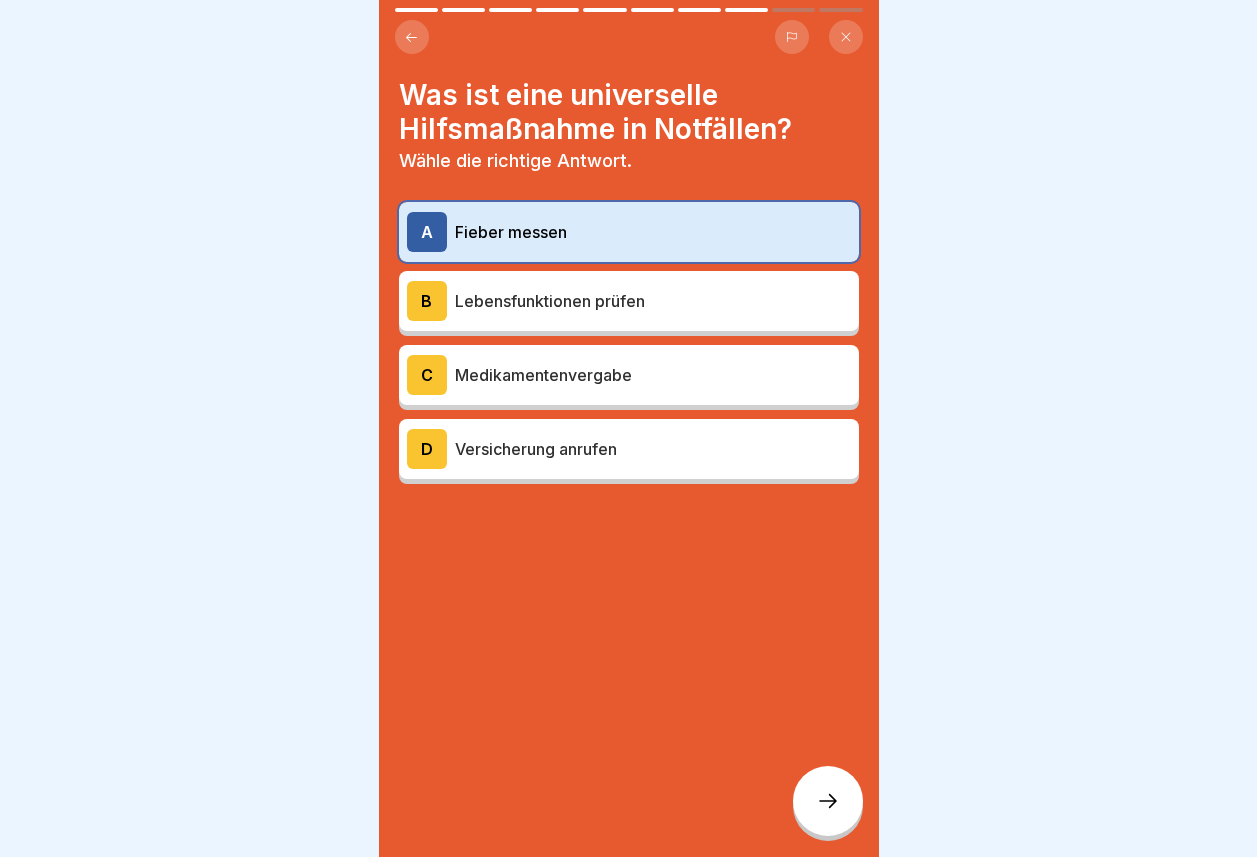 click on "Lebensfunktionen prüfen" at bounding box center (653, 301) 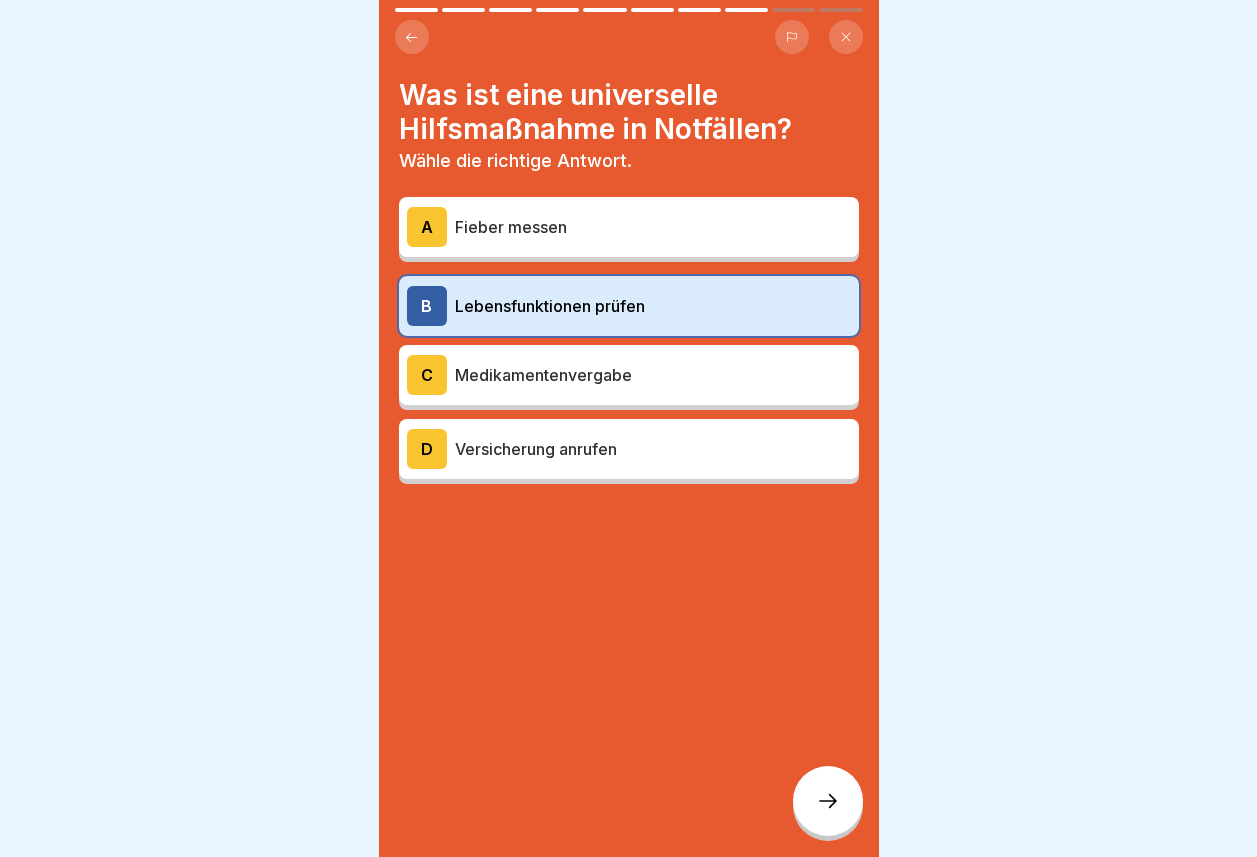 click 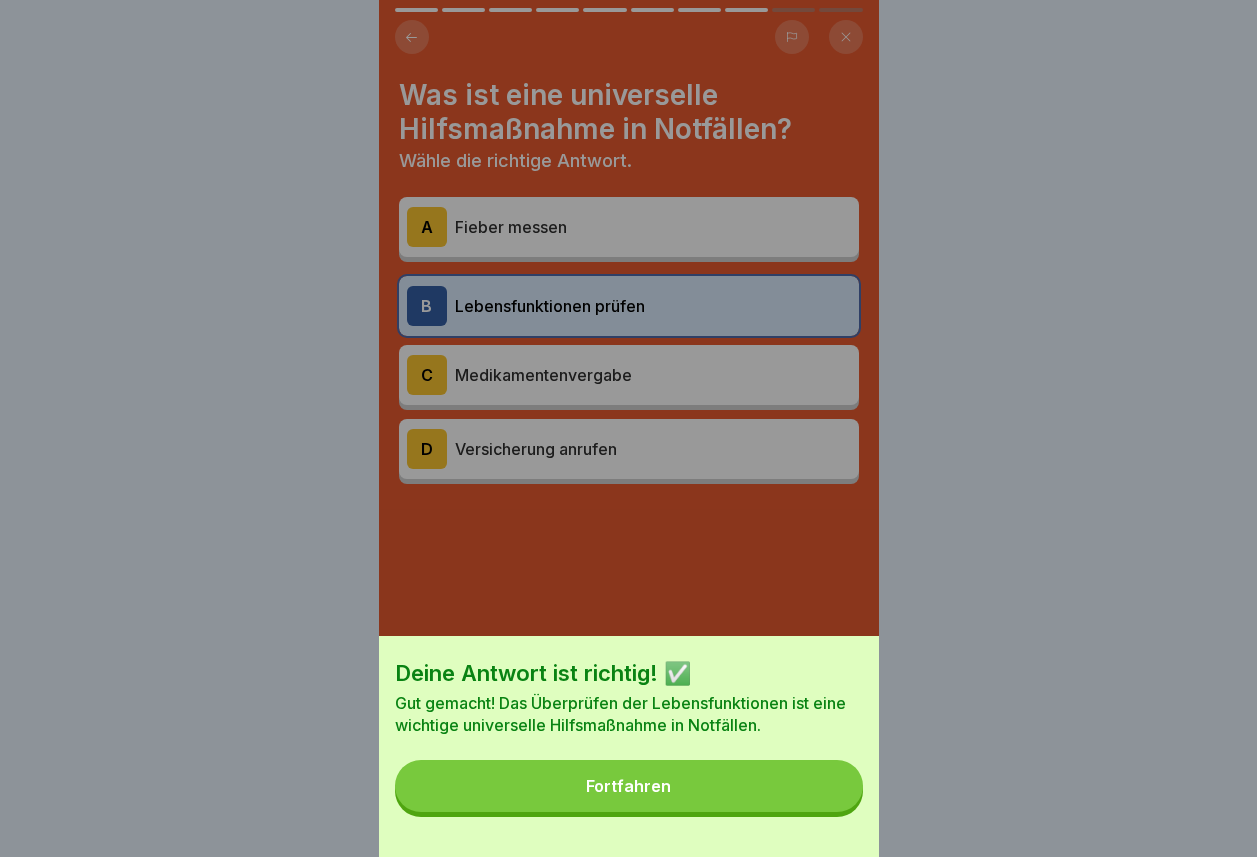 click on "Fortfahren" at bounding box center (628, 786) 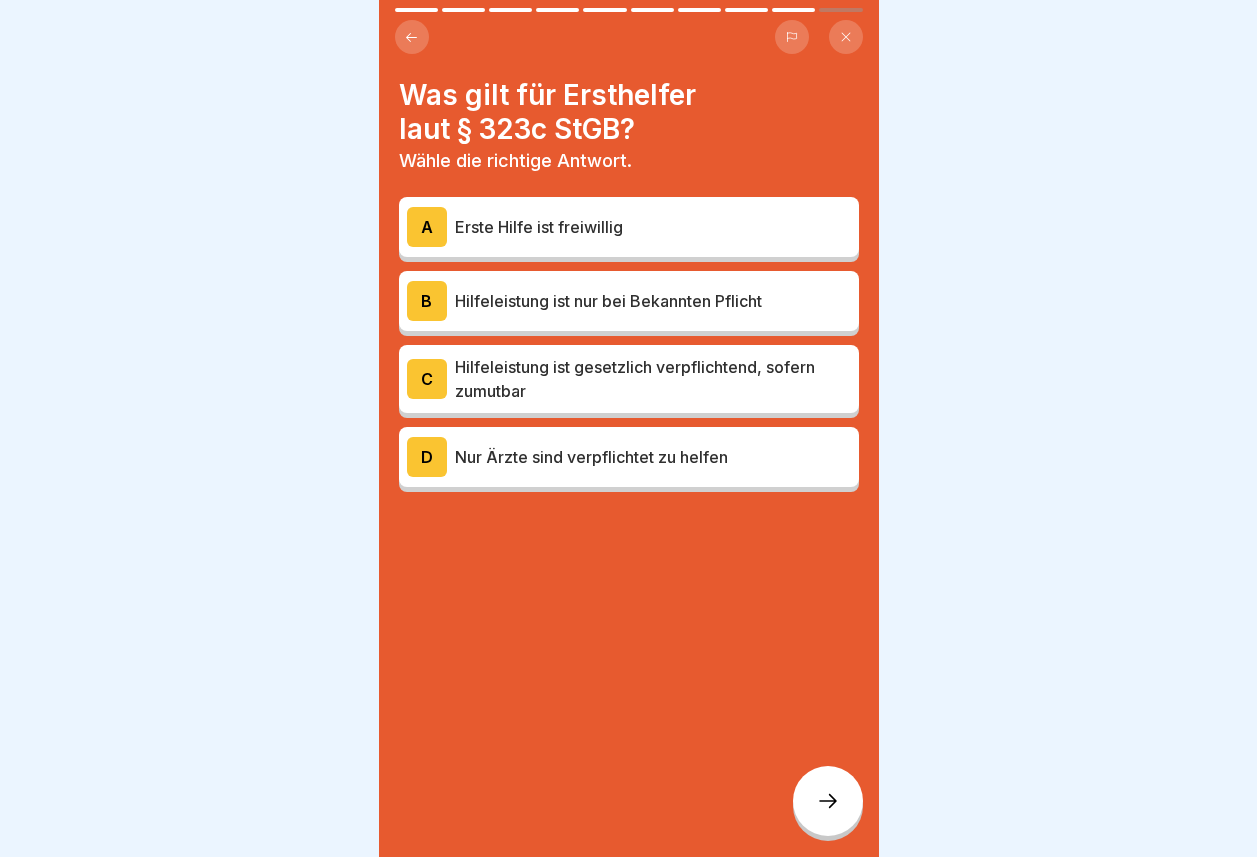 click on "Hilfeleistung ist gesetzlich verpflichtend, sofern zumutbar" at bounding box center (653, 379) 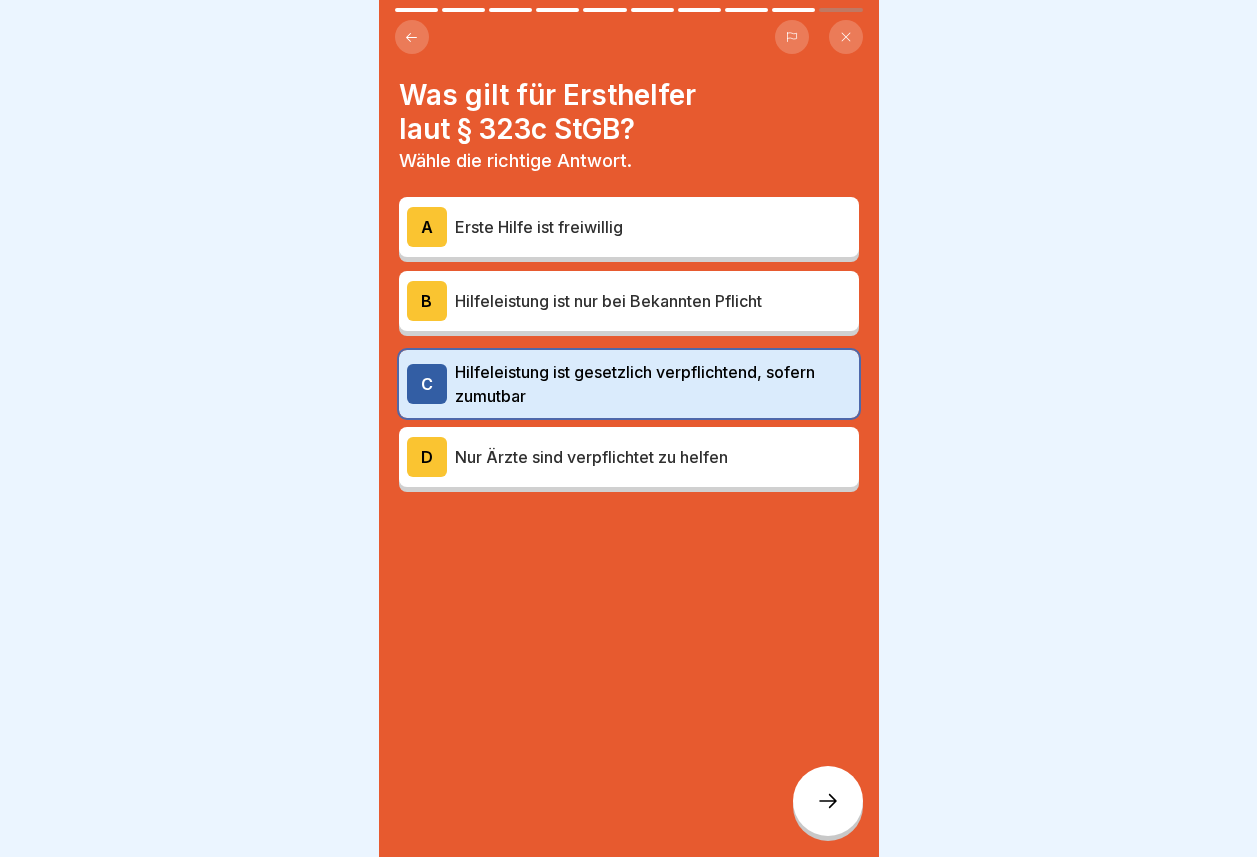 click 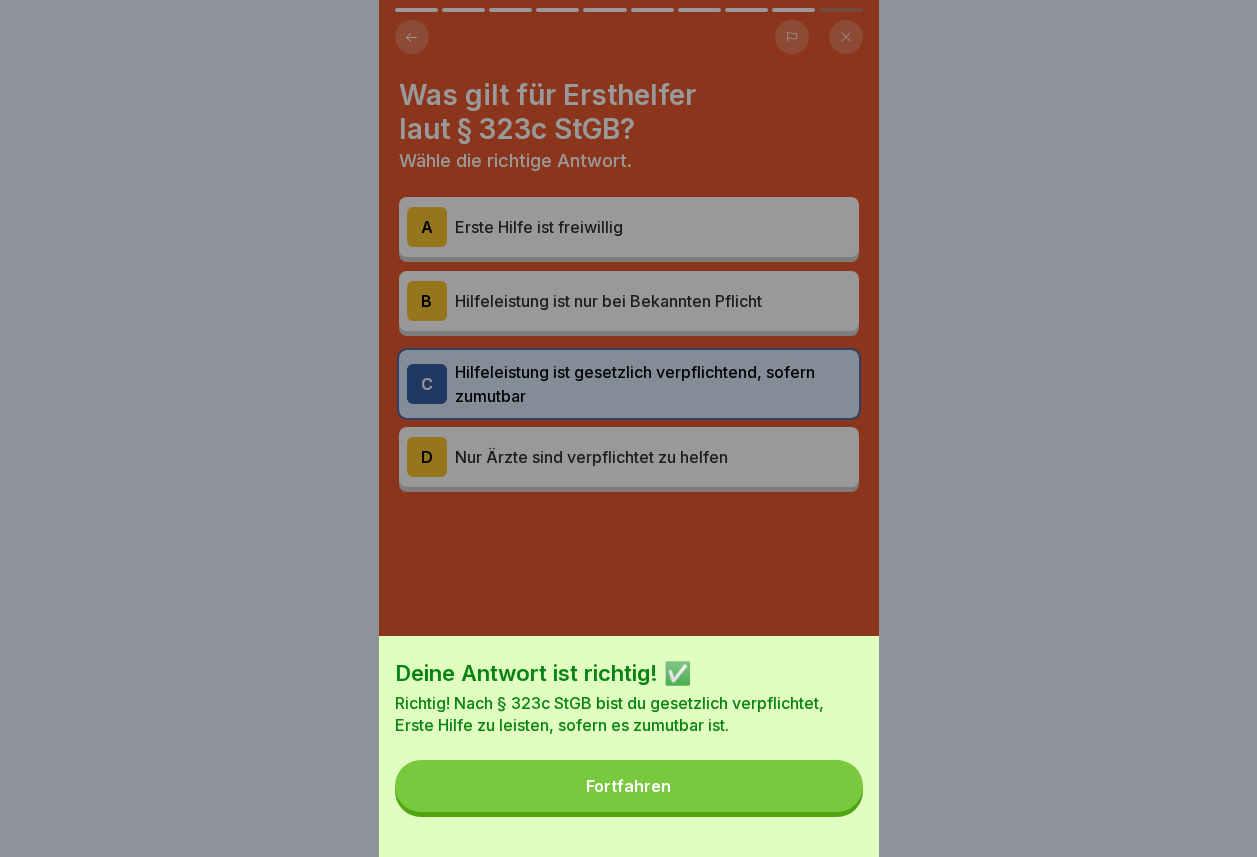 click on "Fortfahren" at bounding box center [628, 786] 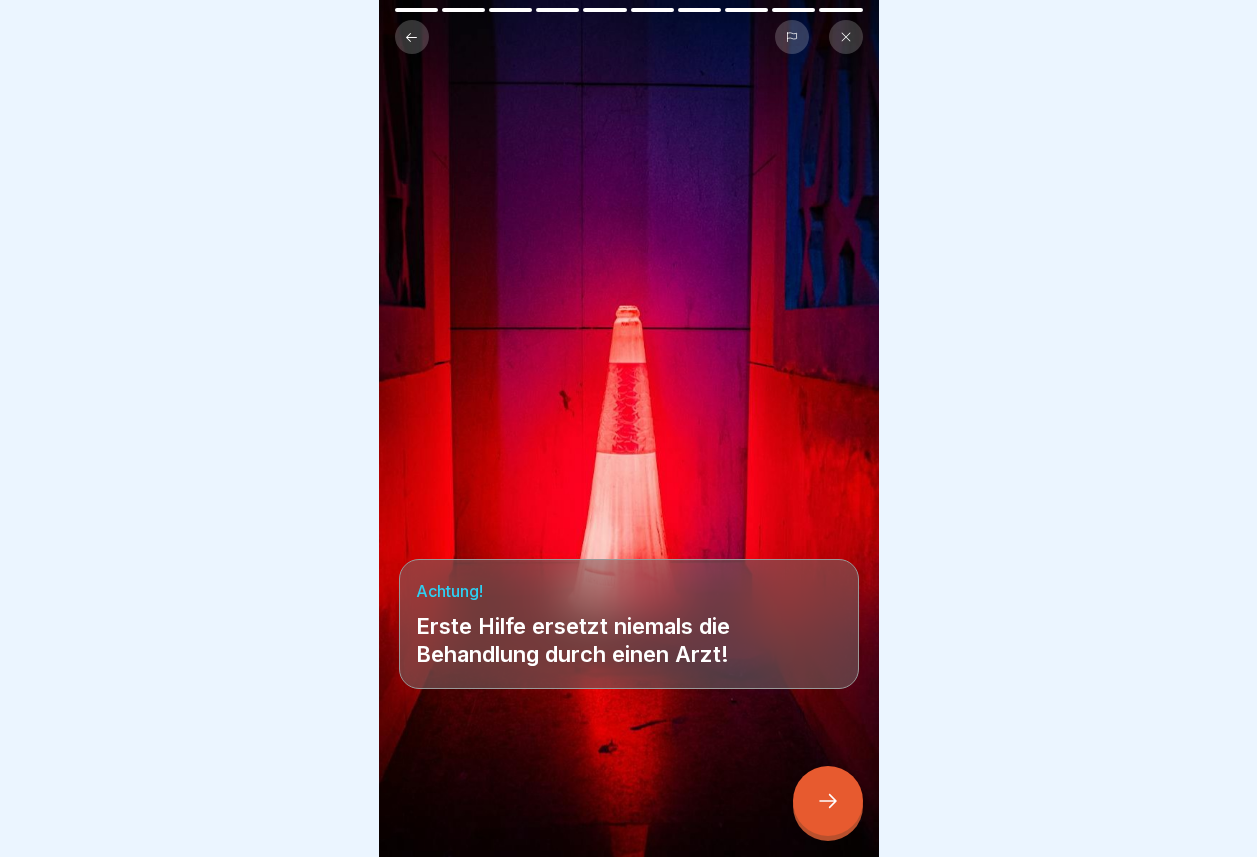 click 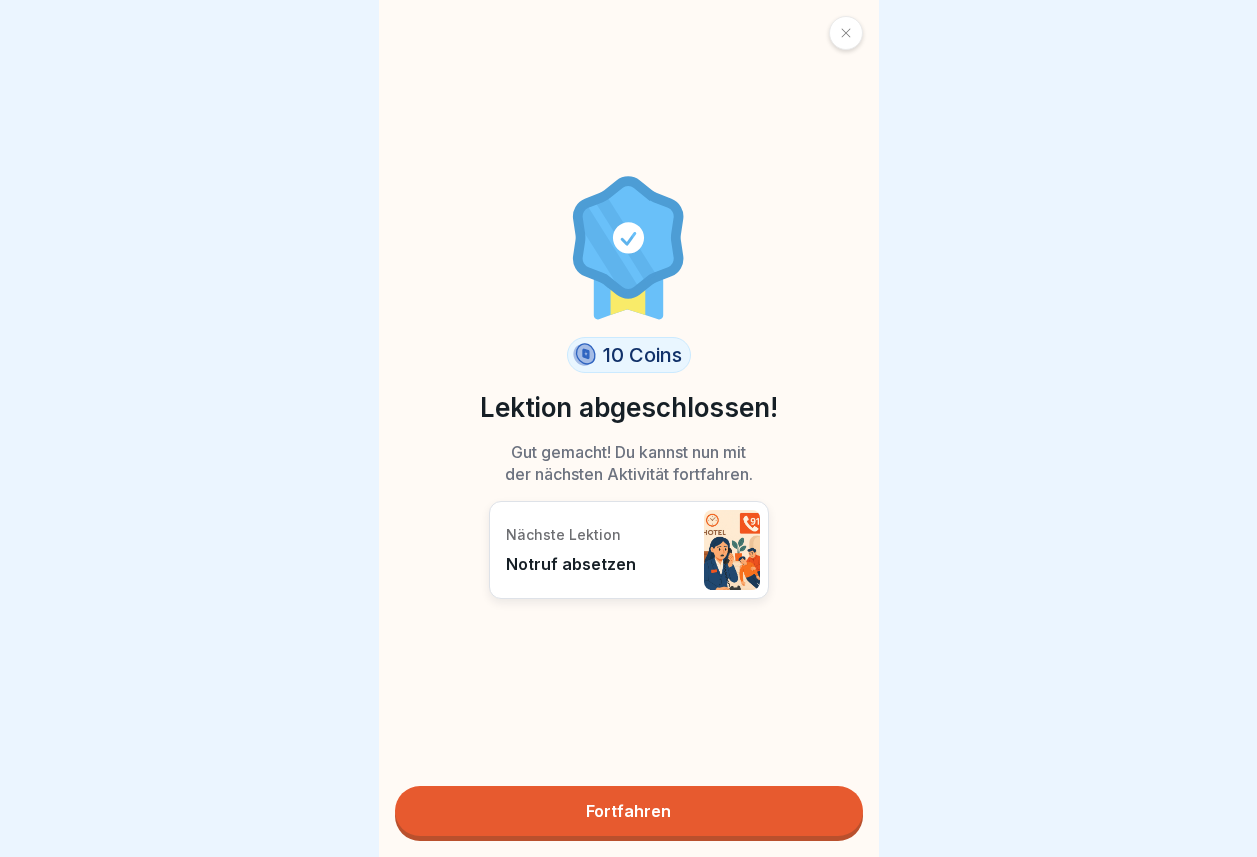 click at bounding box center (629, 246) 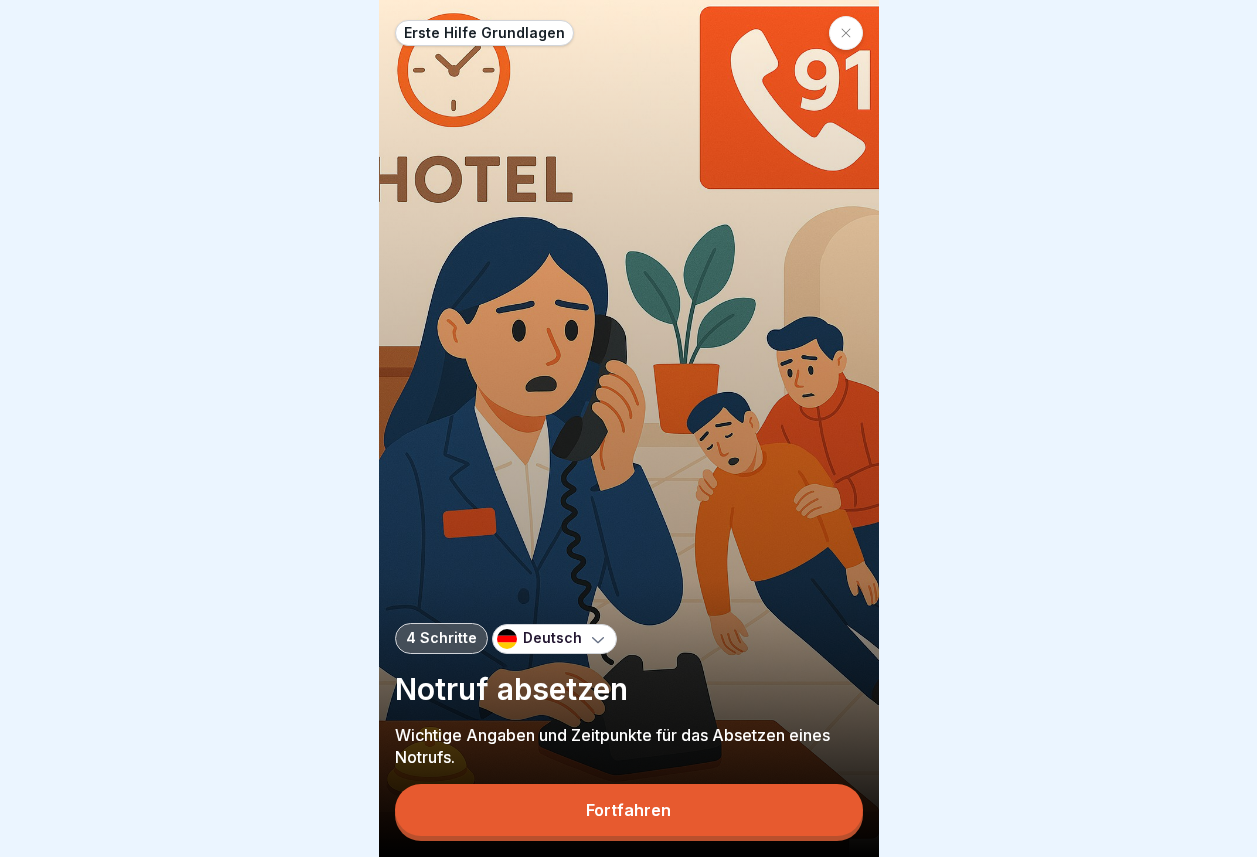 click on "Fortfahren" at bounding box center [628, 810] 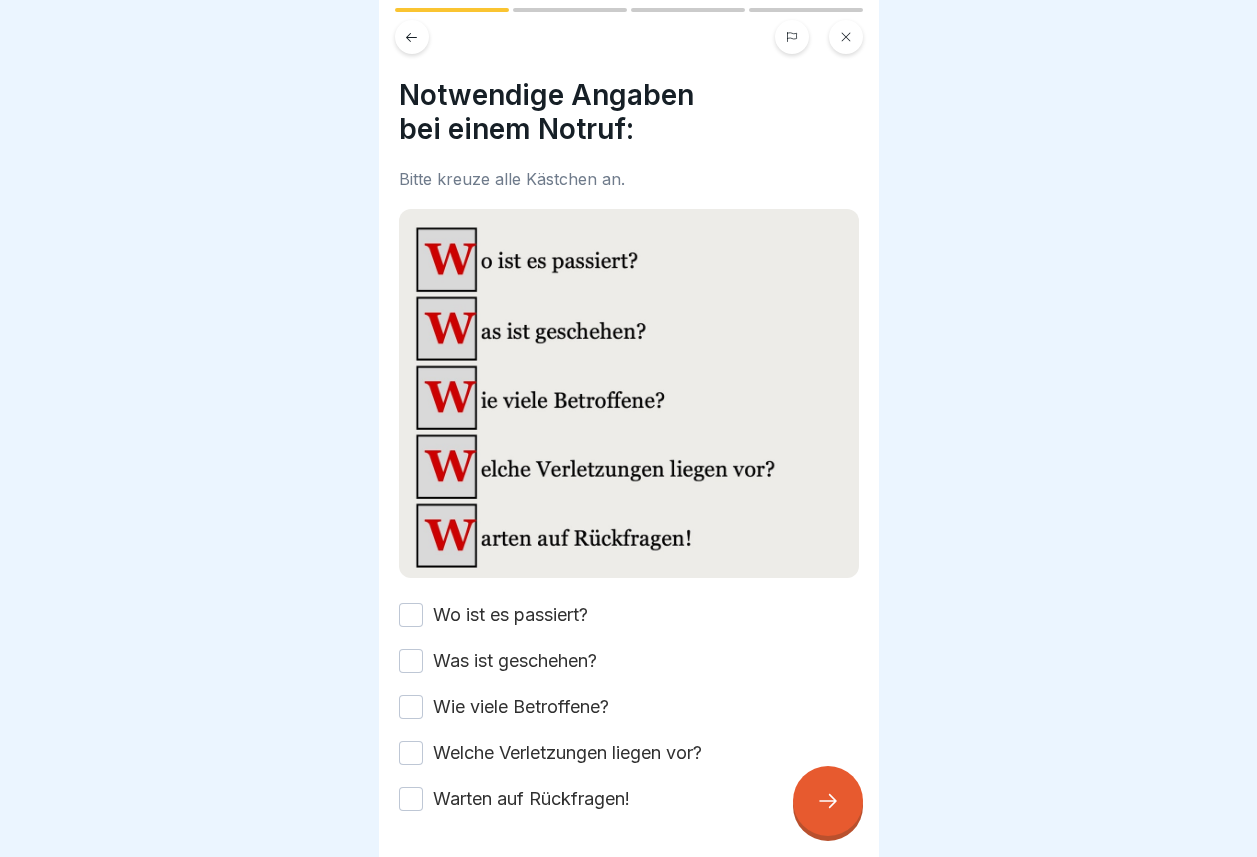 click on "Wo ist es passiert?" at bounding box center (411, 615) 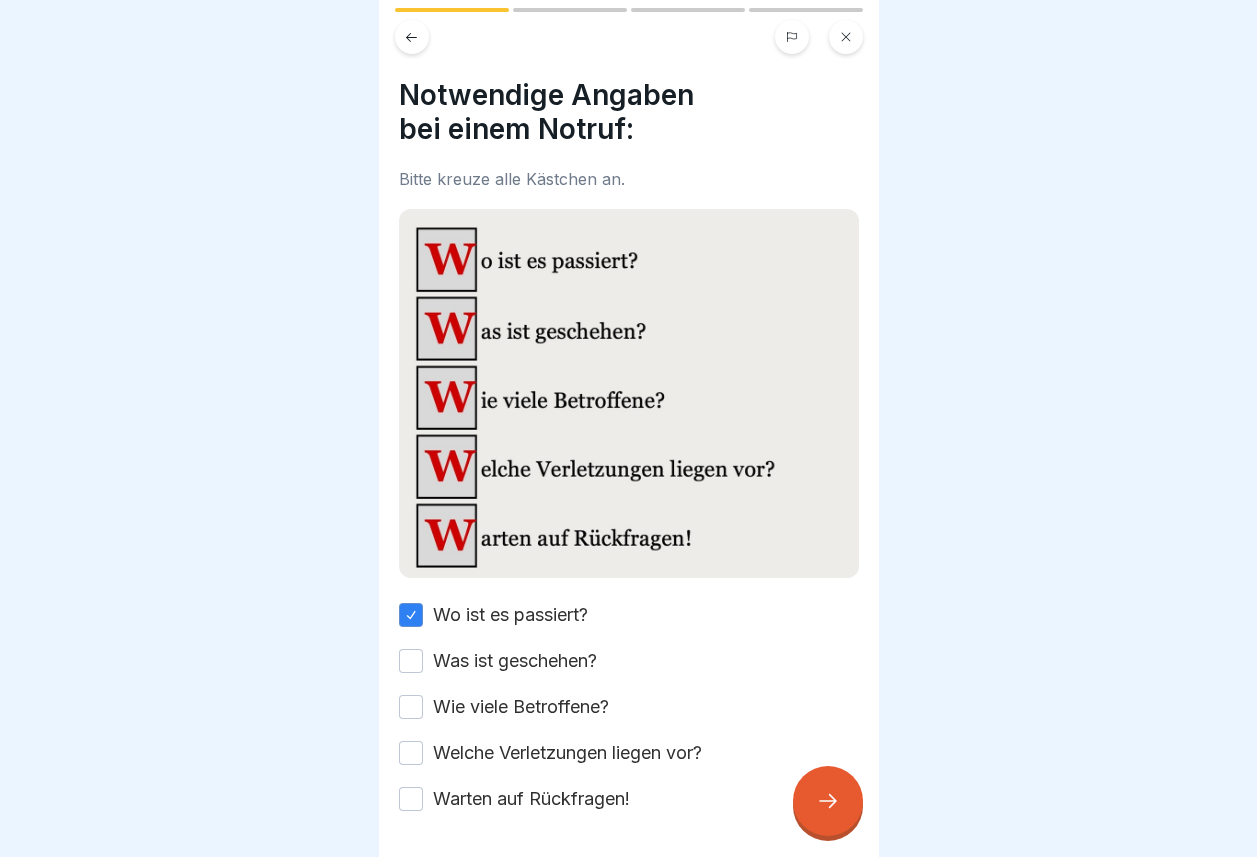 click on "Was ist geschehen?" at bounding box center [411, 661] 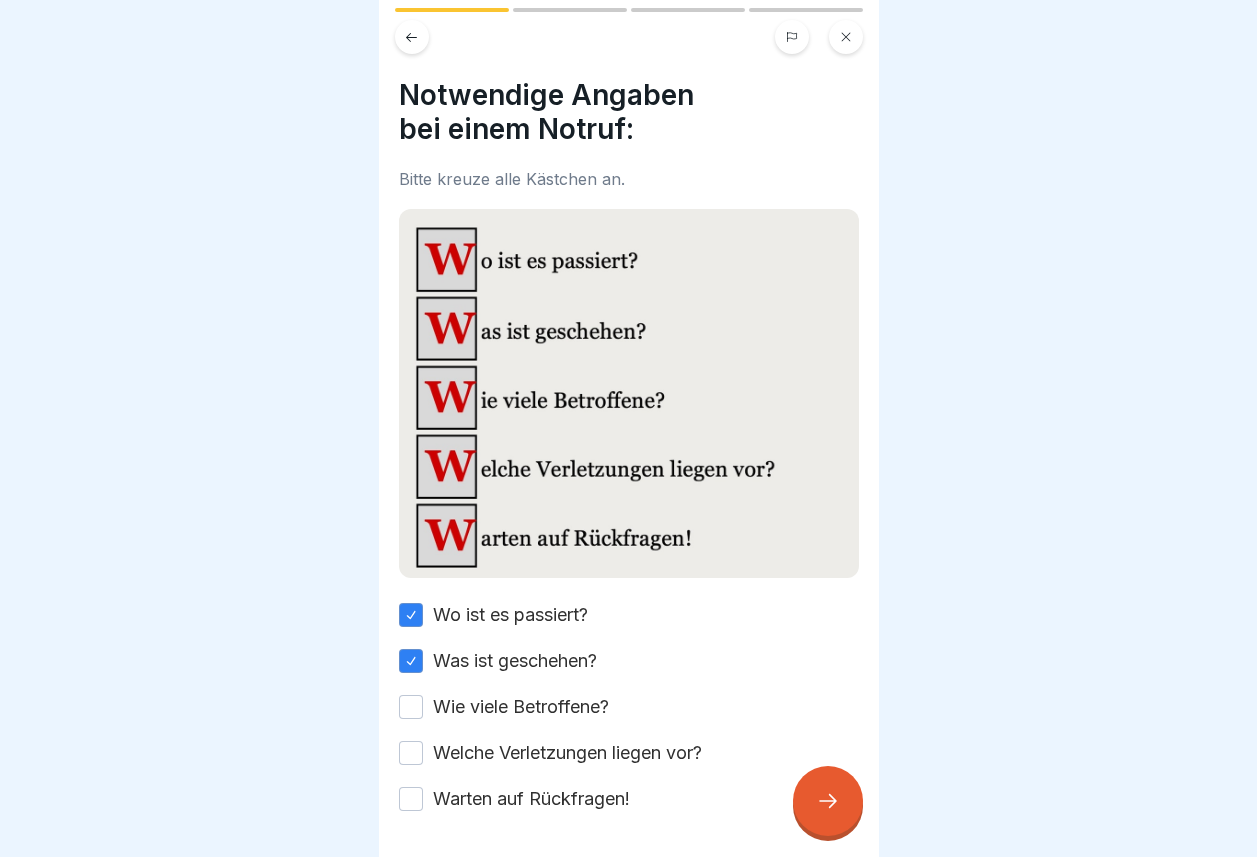 drag, startPoint x: 411, startPoint y: 695, endPoint x: 414, endPoint y: 719, distance: 24.186773 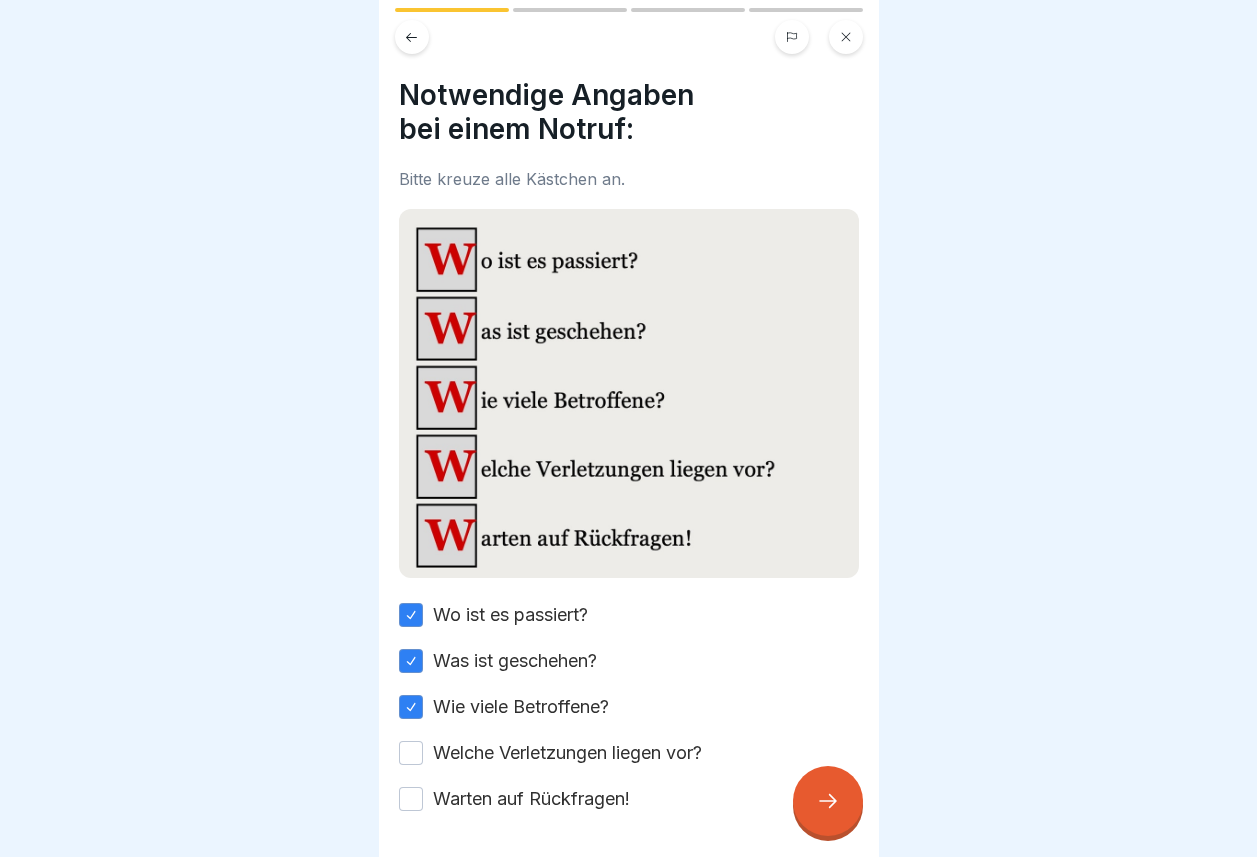 drag, startPoint x: 411, startPoint y: 732, endPoint x: 410, endPoint y: 772, distance: 40.012497 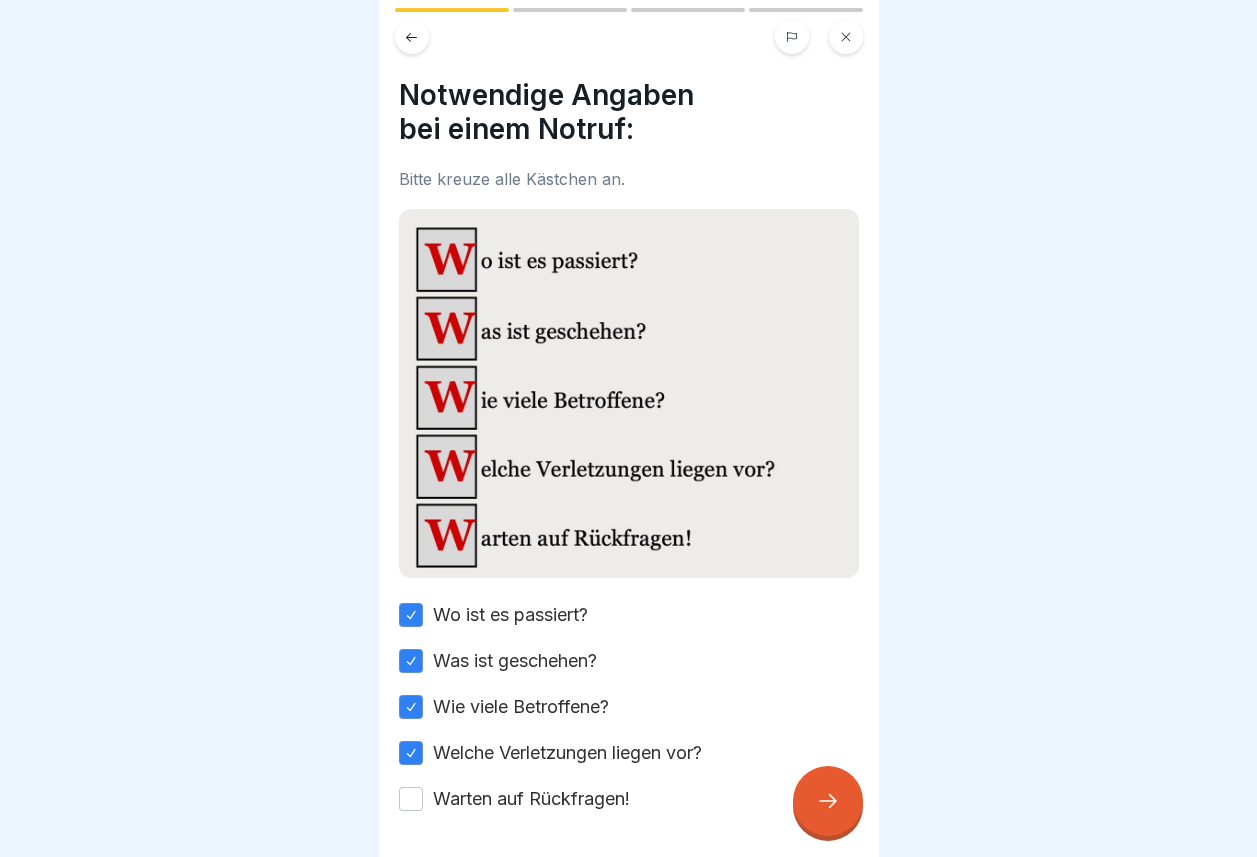 click on "Warten auf Rückfragen!" at bounding box center [411, 799] 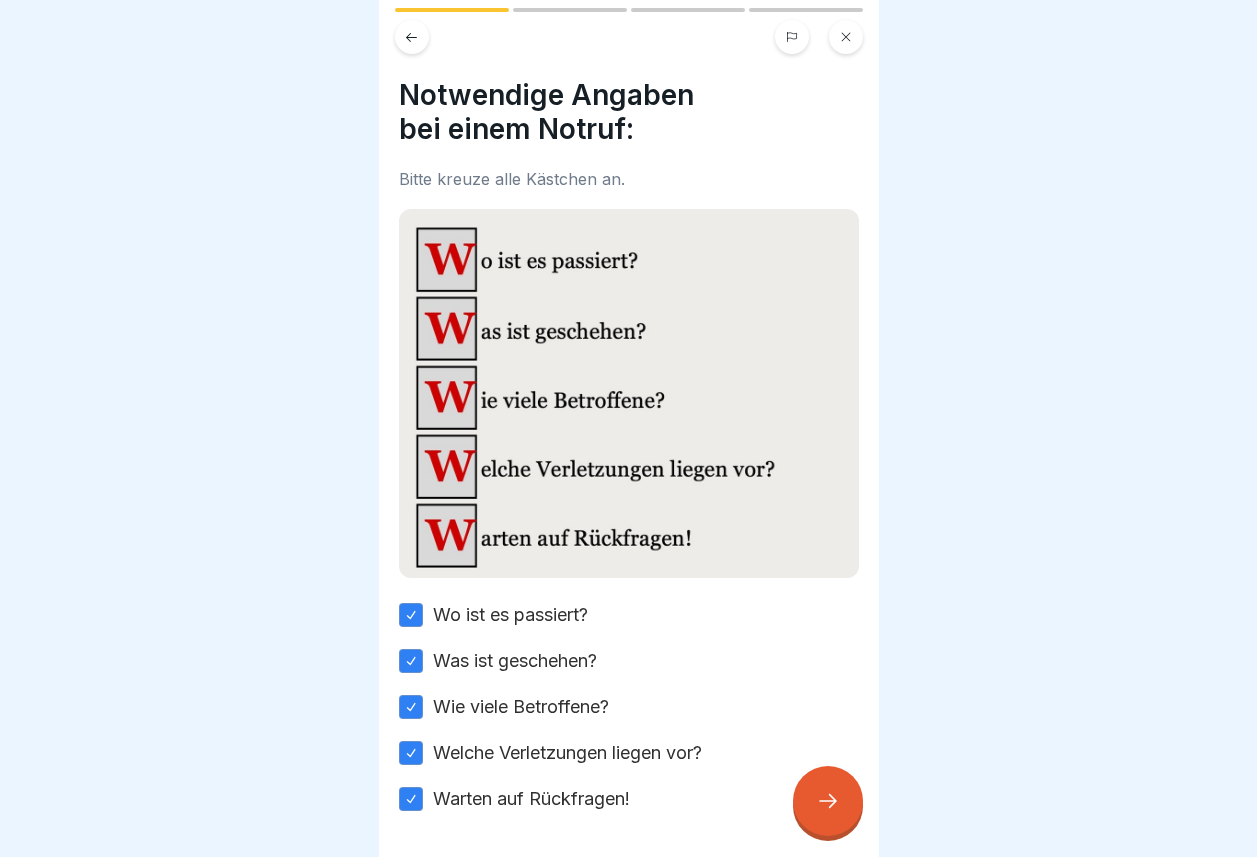 click 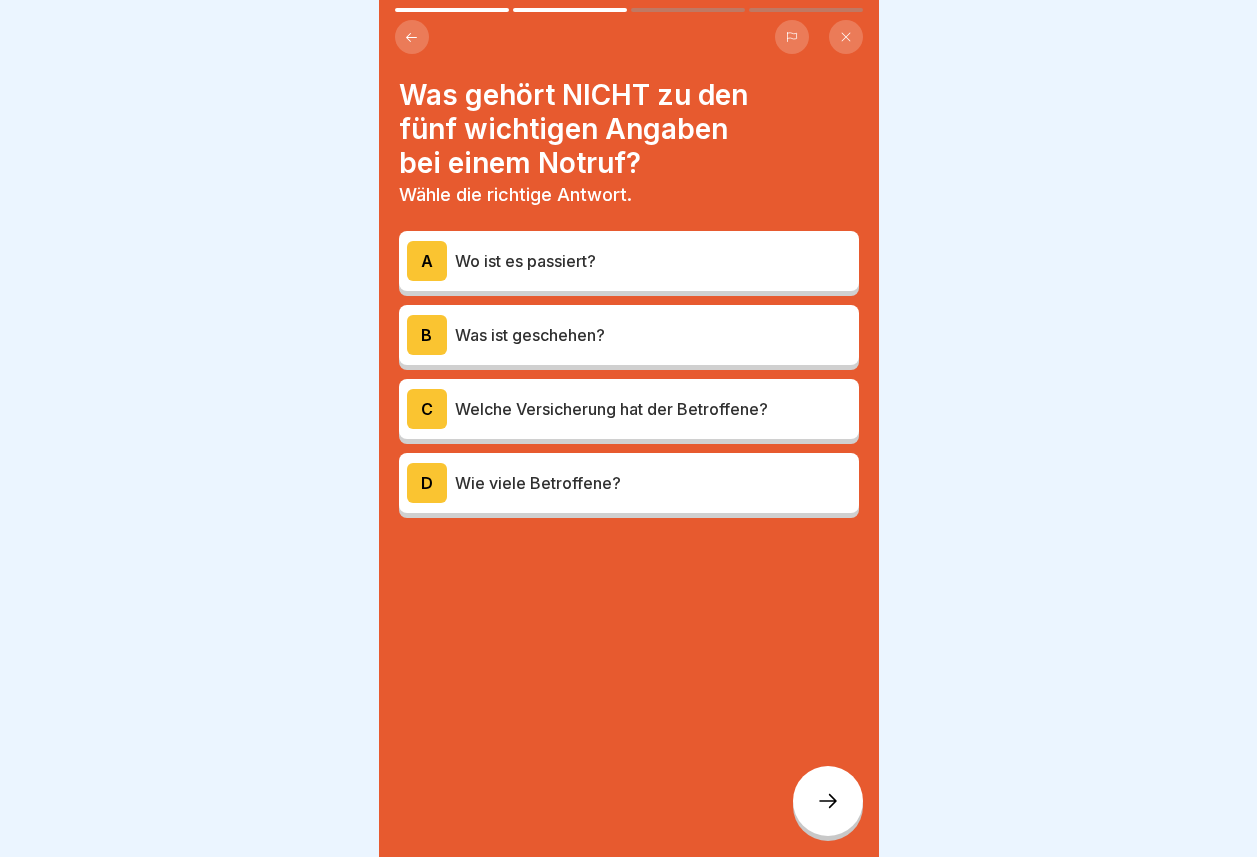 click on "Wo ist es passiert?" at bounding box center (653, 261) 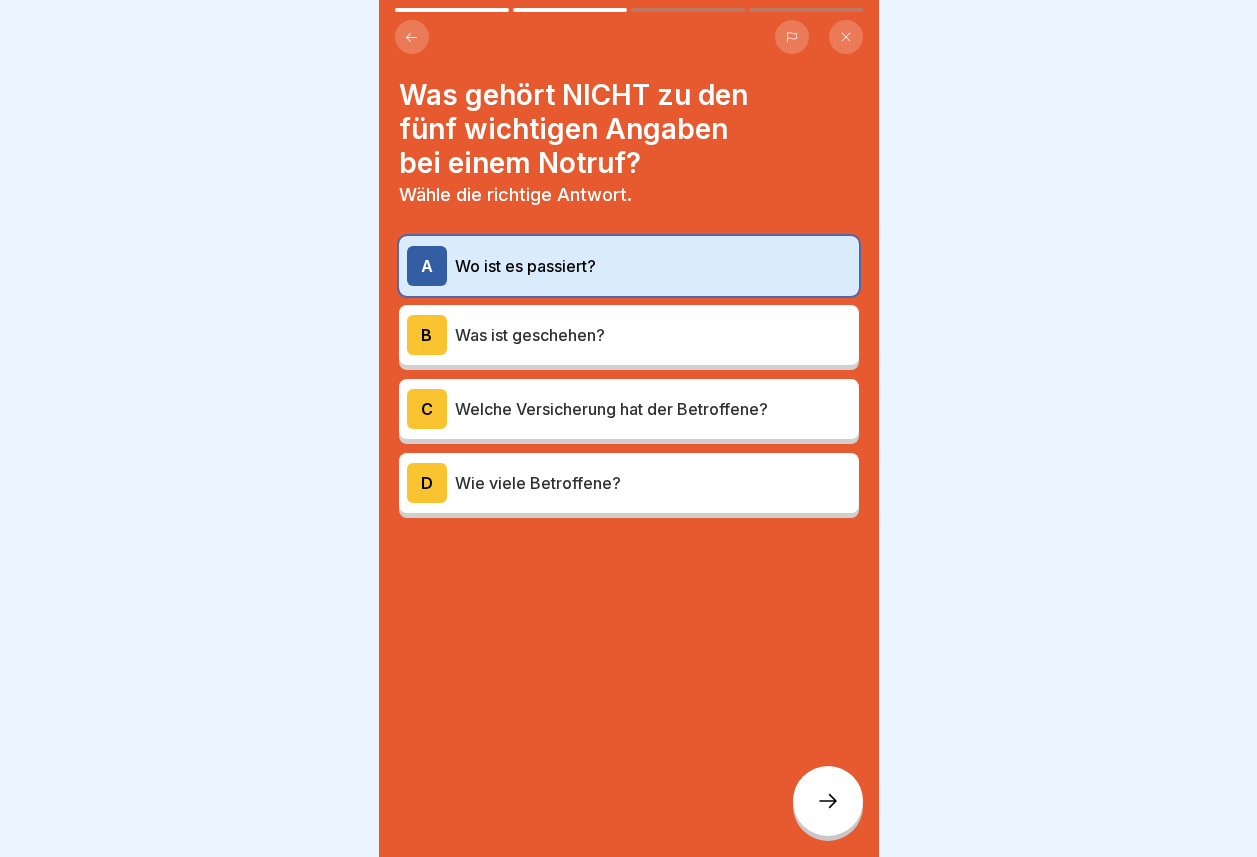 click on "Was ist geschehen?" at bounding box center (653, 335) 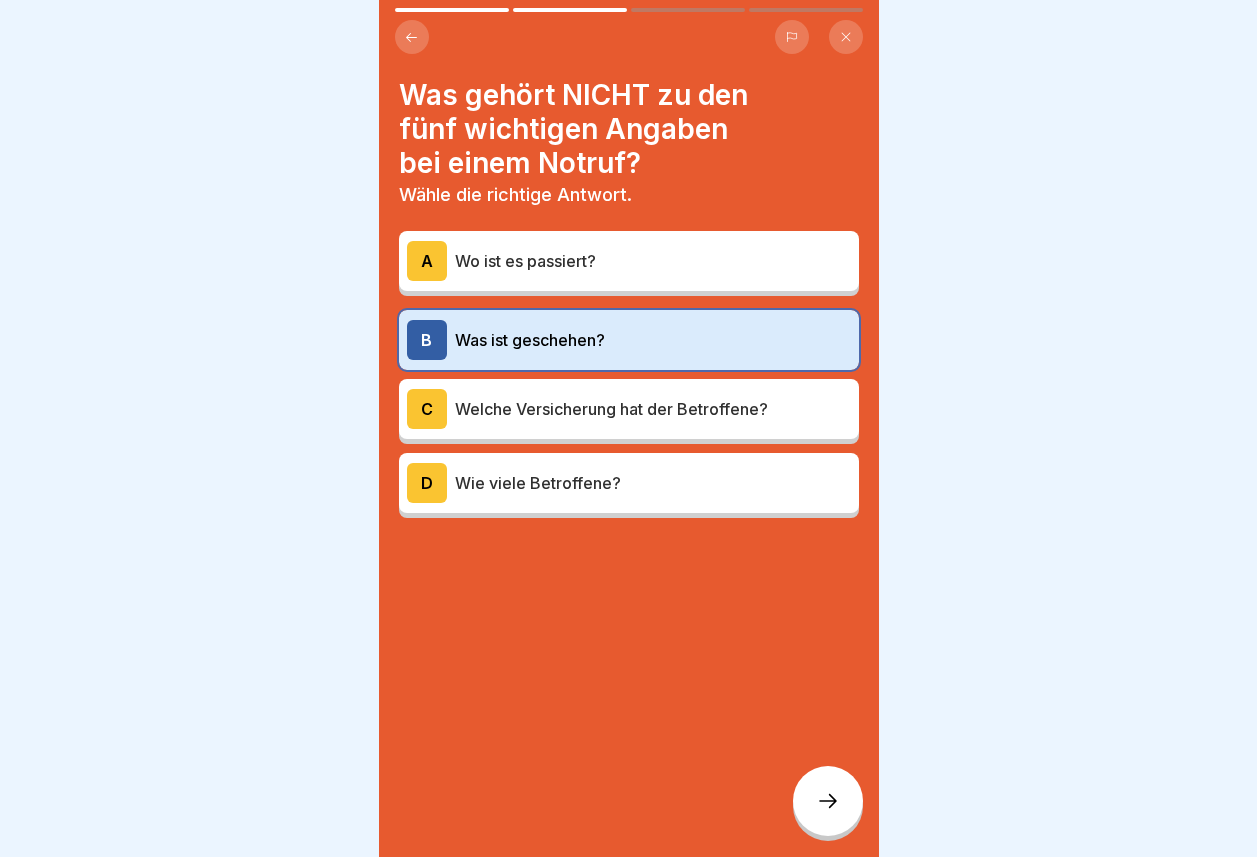click on "Wo ist es passiert?" at bounding box center [653, 261] 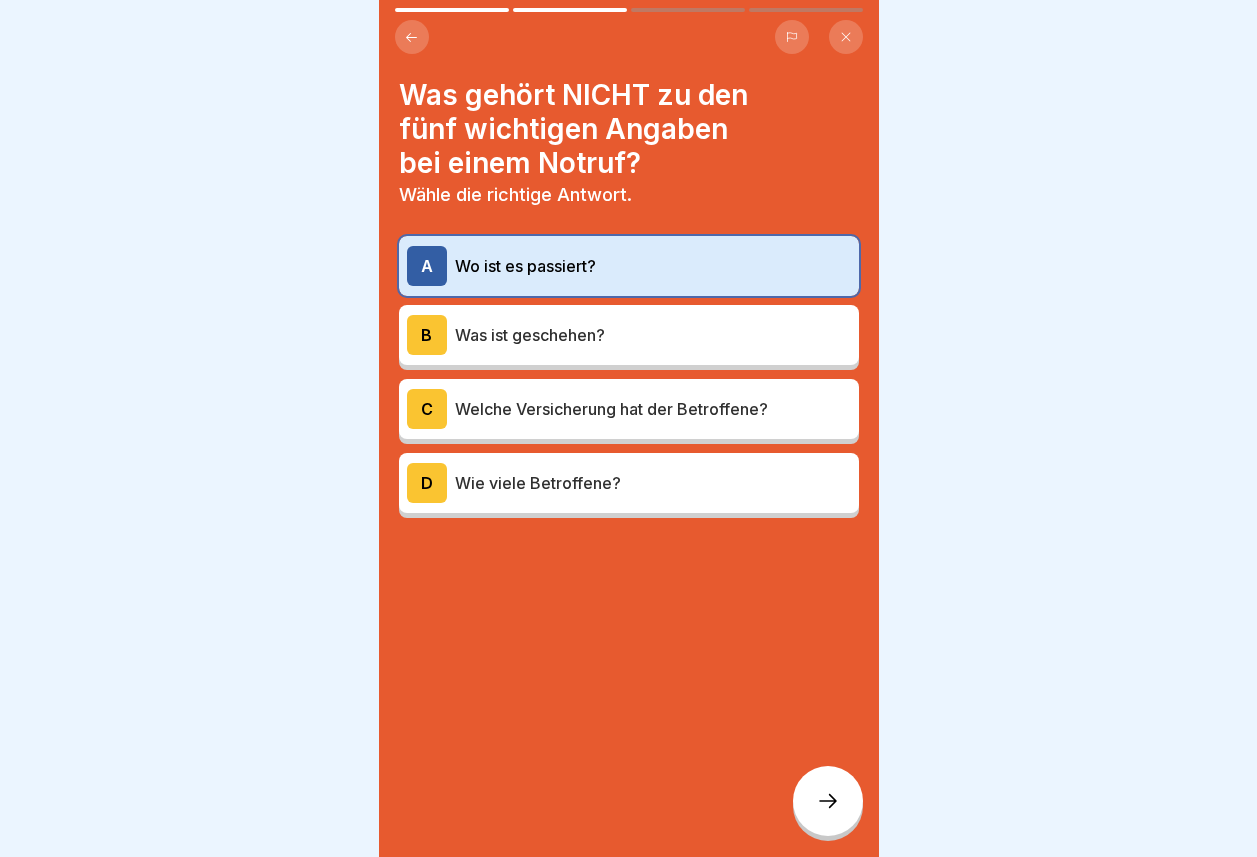 click on "Wie viele Betroffene?" at bounding box center (653, 483) 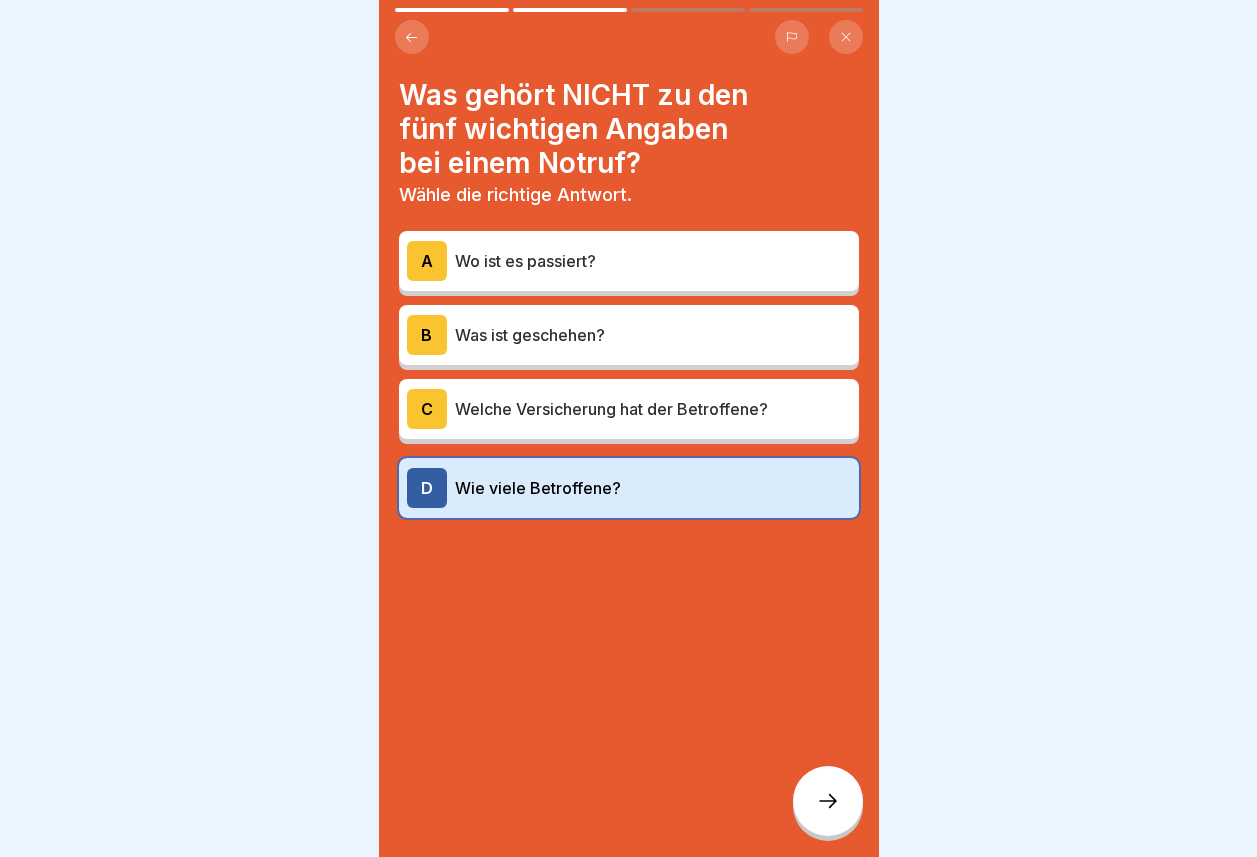 click on "Wo ist es passiert?" at bounding box center [653, 261] 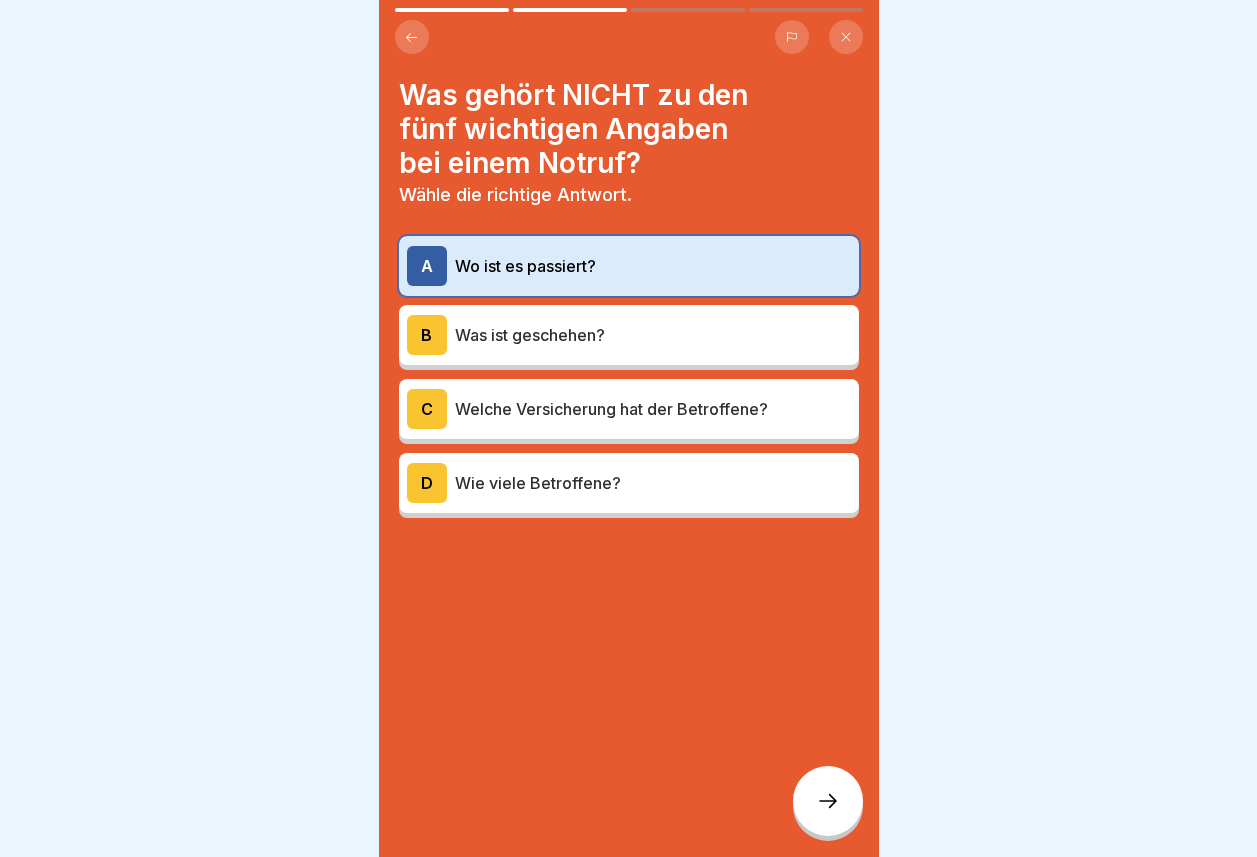 click on "Wie viele Betroffene?" at bounding box center (653, 483) 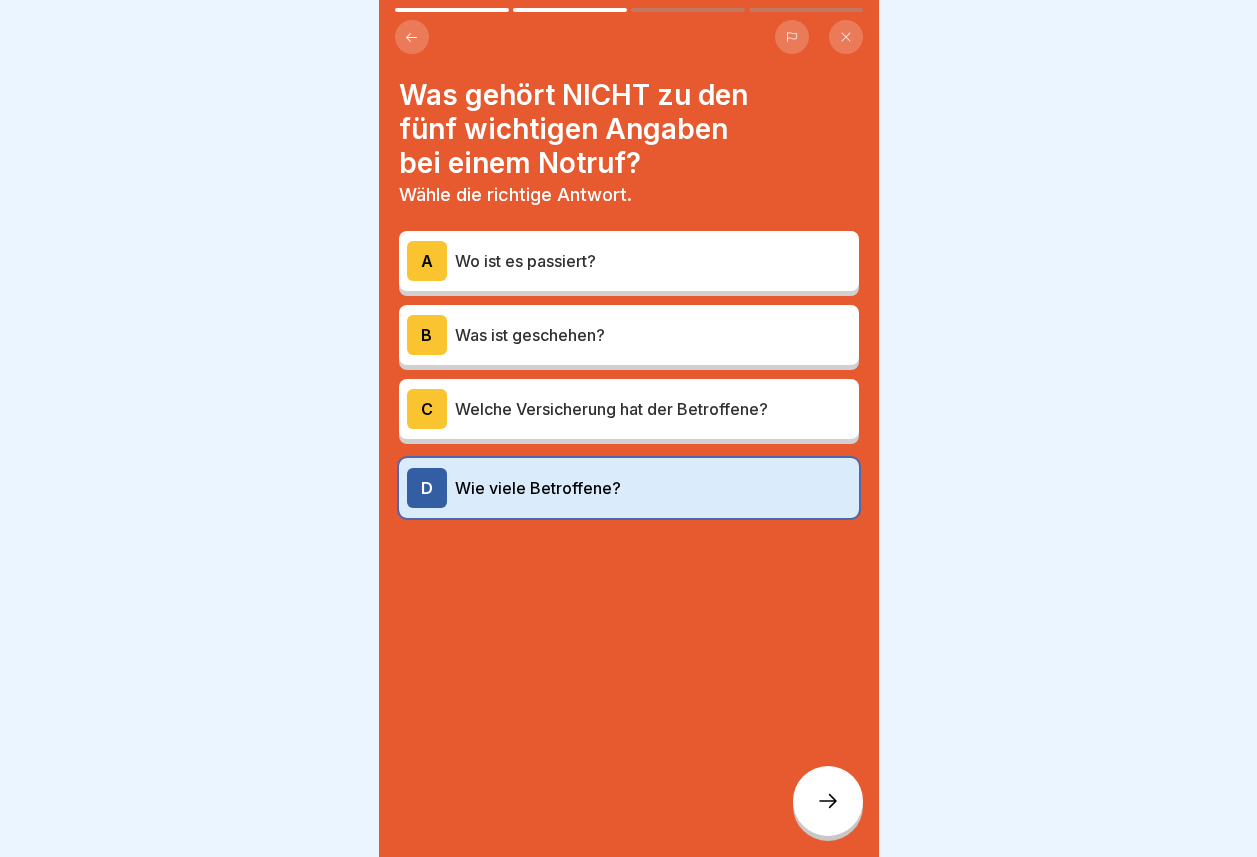 click on "Was ist geschehen?" at bounding box center (653, 335) 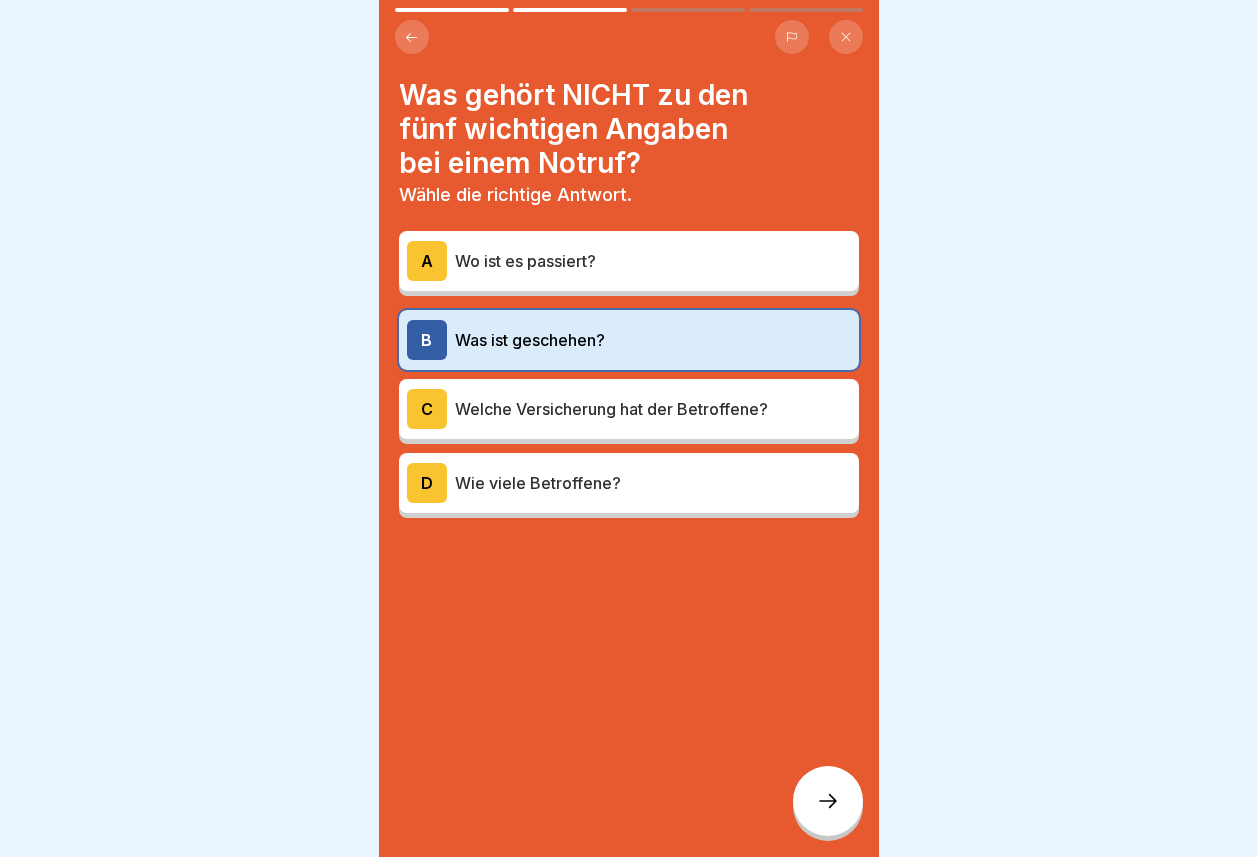 click on "Wo ist es passiert?" at bounding box center (653, 261) 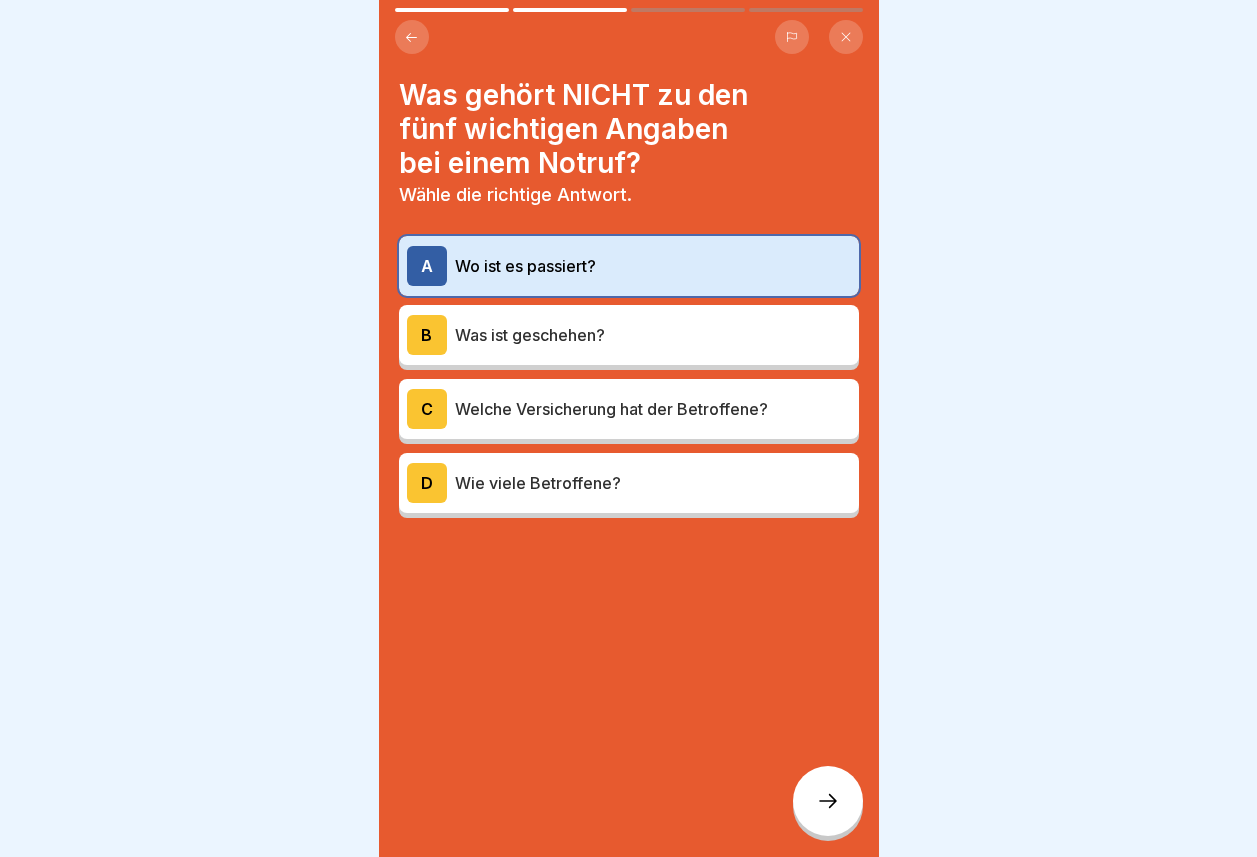click 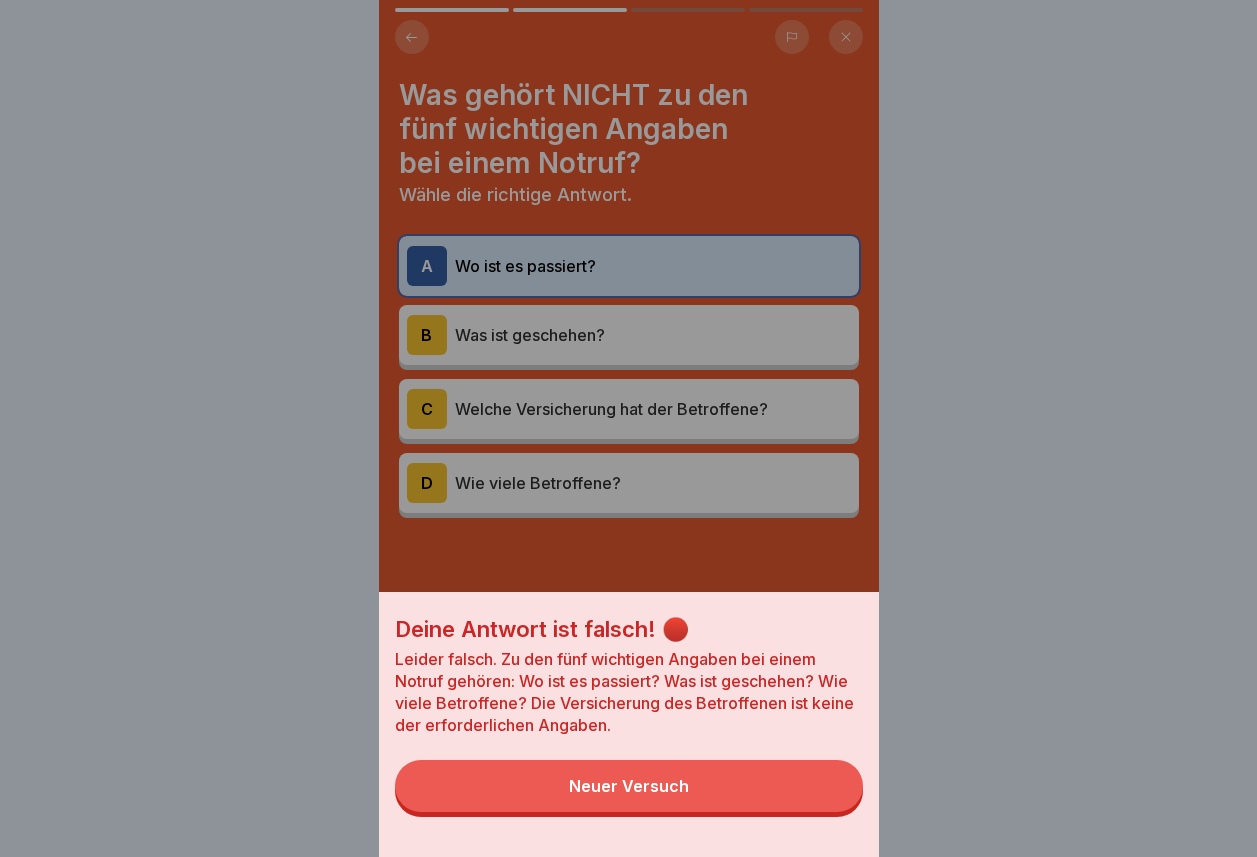click on "Neuer Versuch" at bounding box center (629, 786) 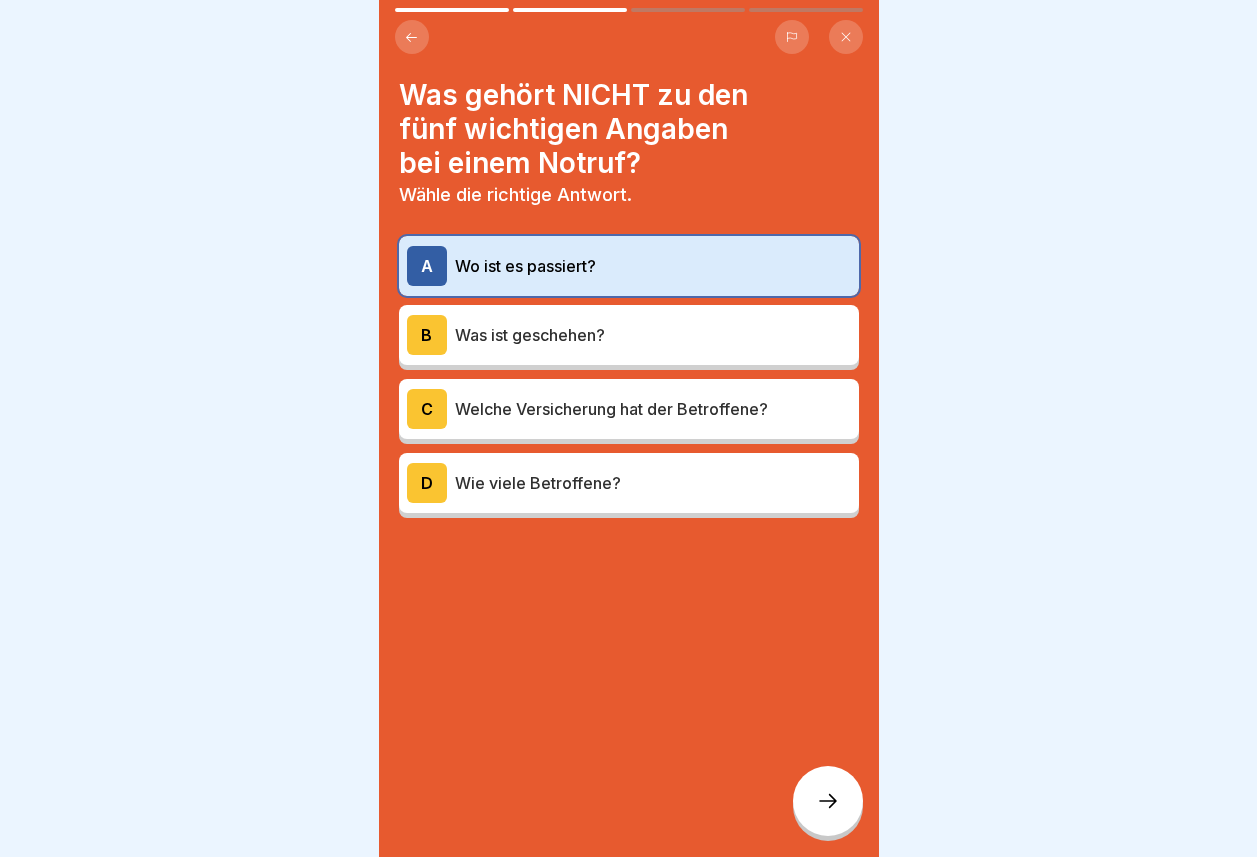 click on "Wie viele Betroffene?" at bounding box center (653, 483) 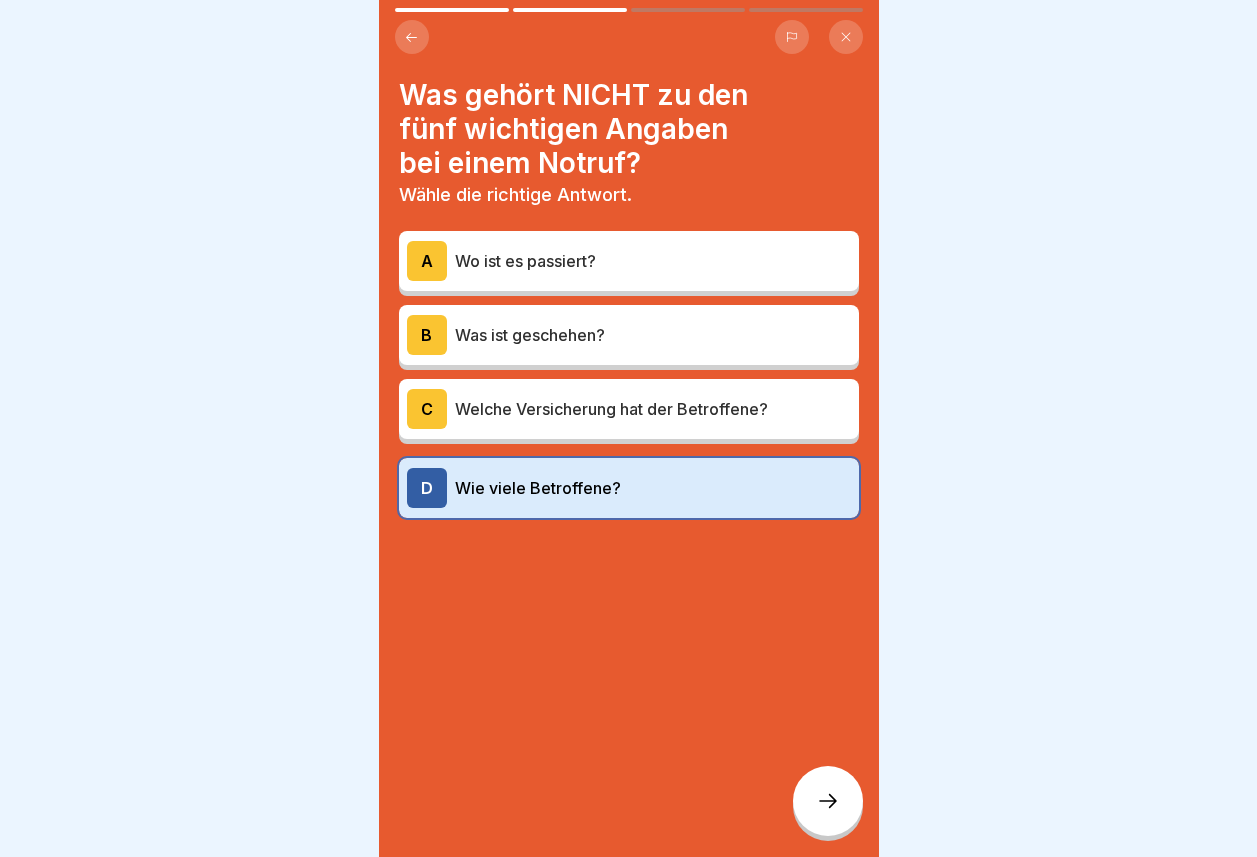 click on "Wähle die richtige Antwort." at bounding box center (629, 195) 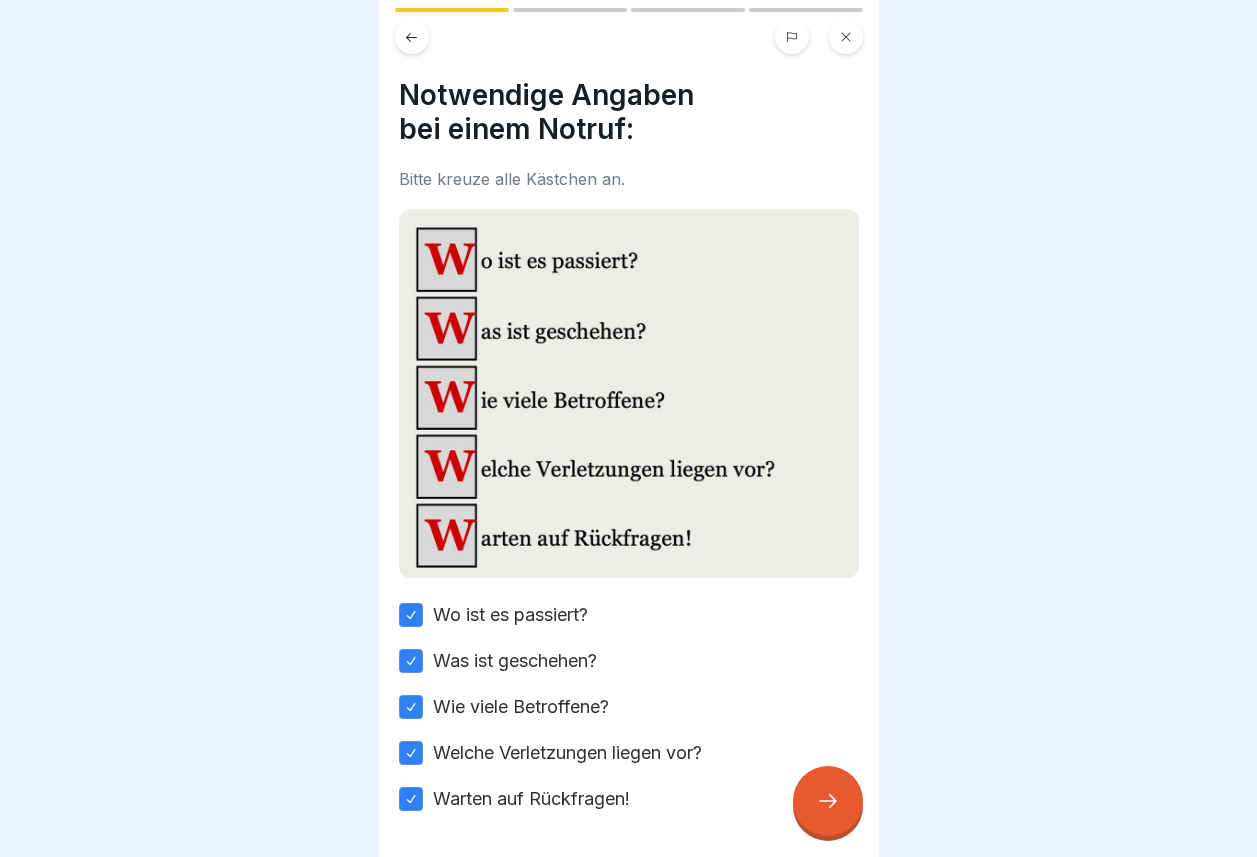 click 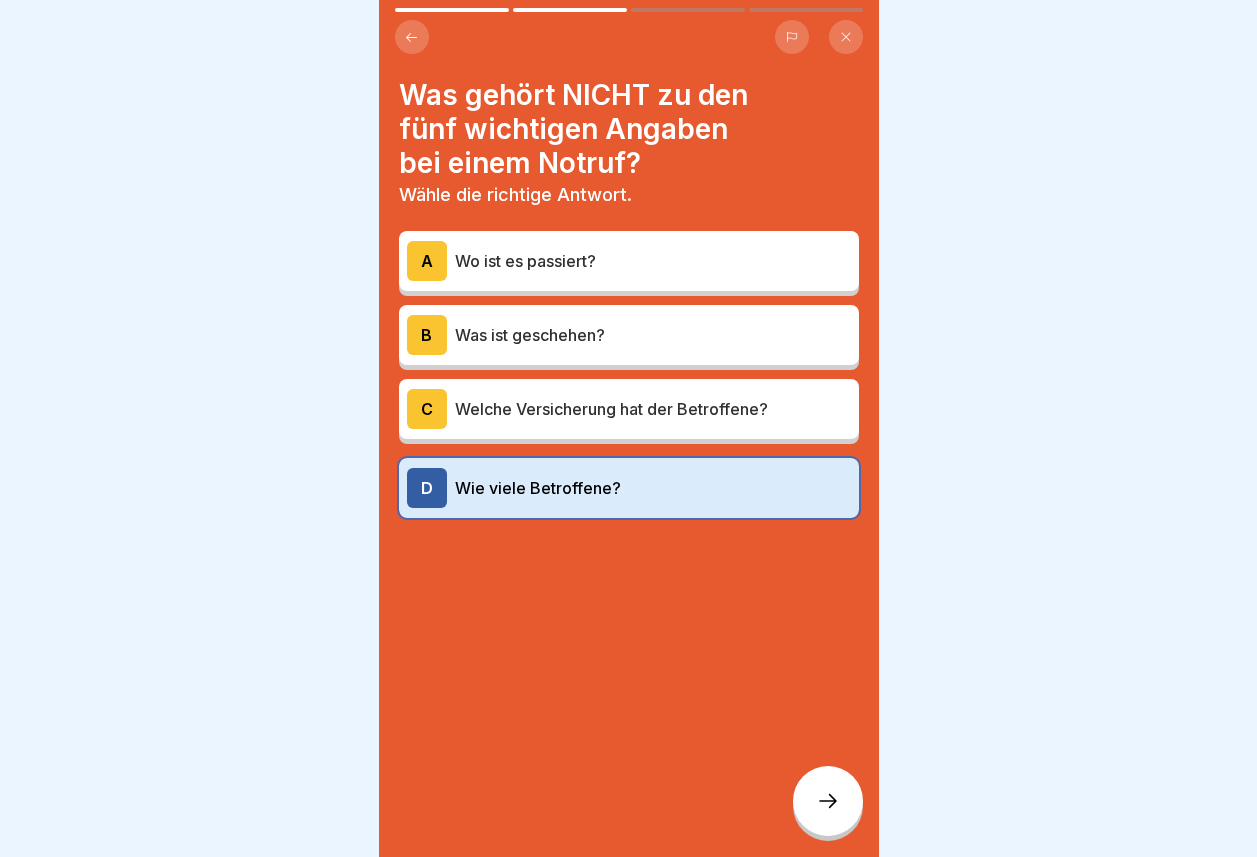 click on "Was ist geschehen?" at bounding box center [653, 335] 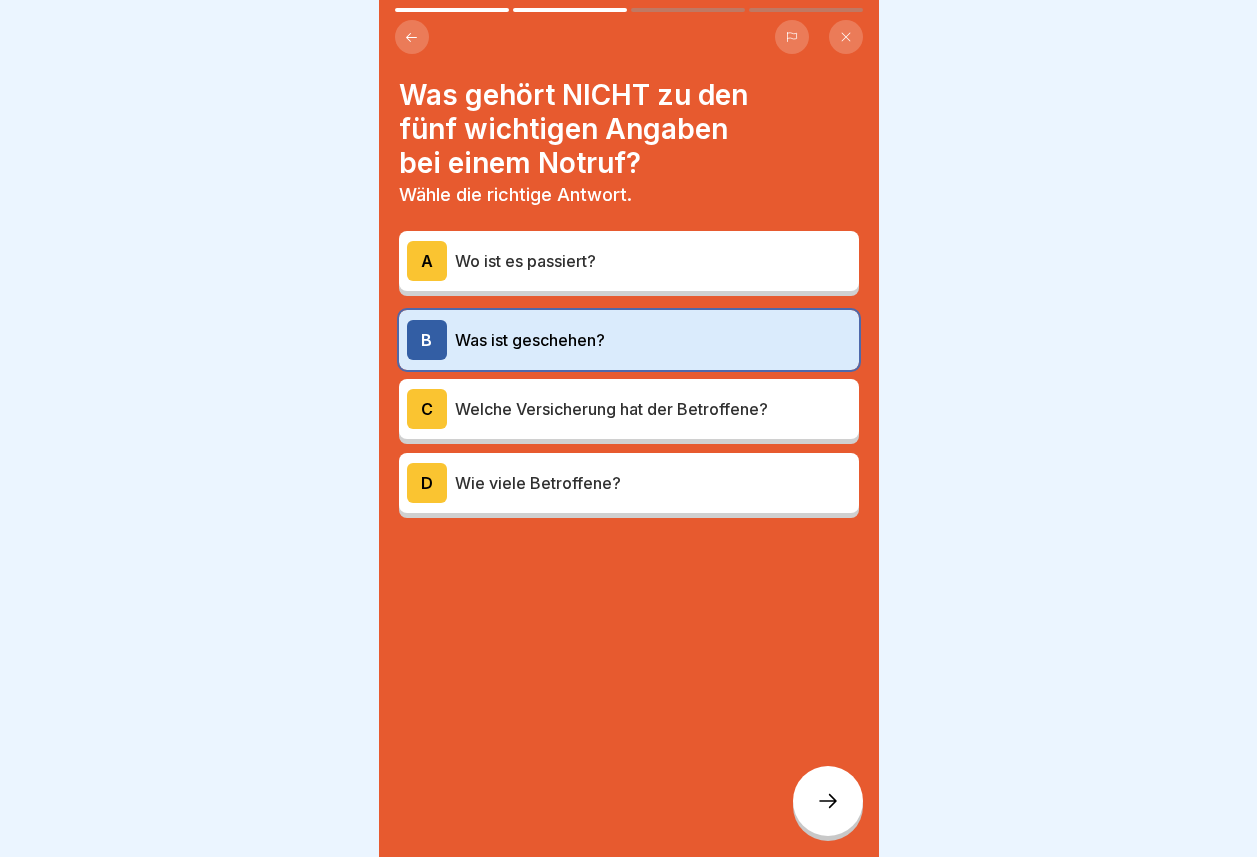 click 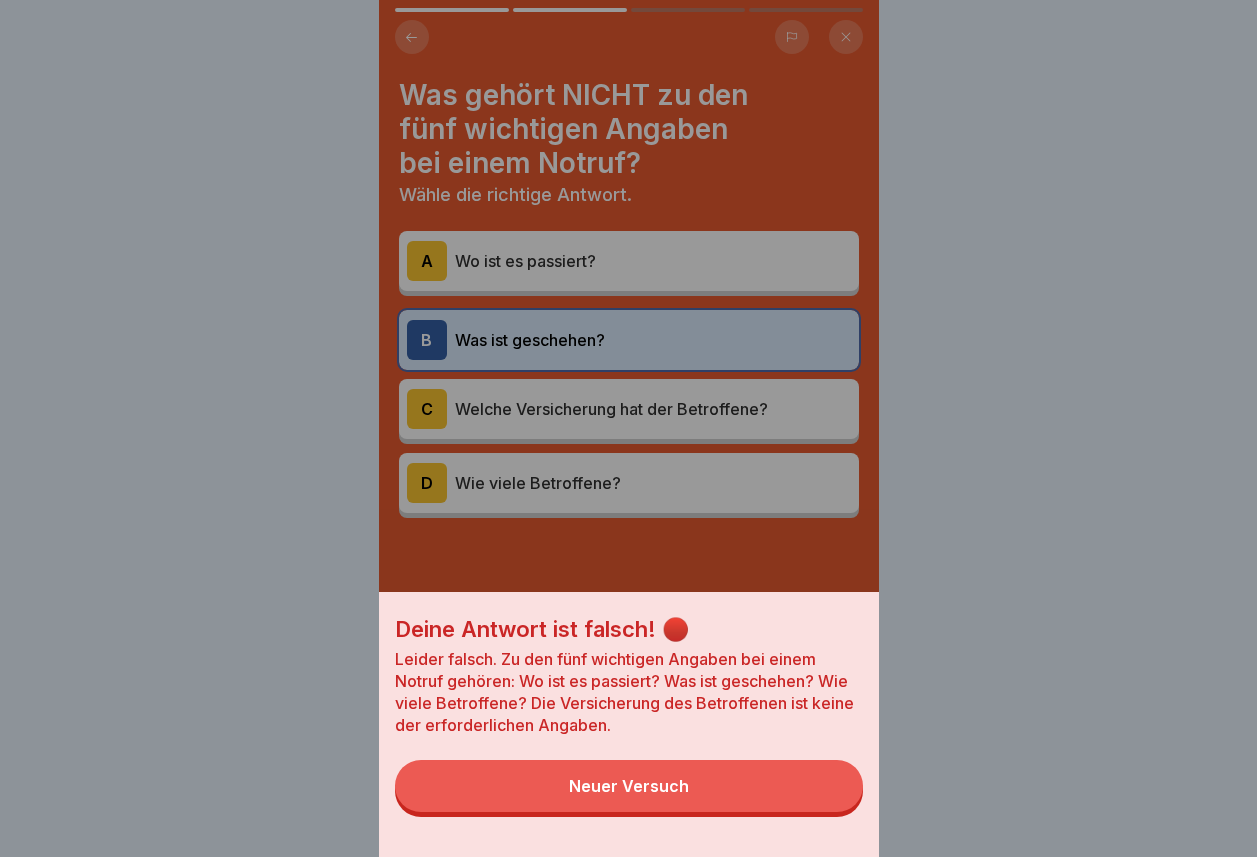click on "Neuer Versuch" at bounding box center [629, 786] 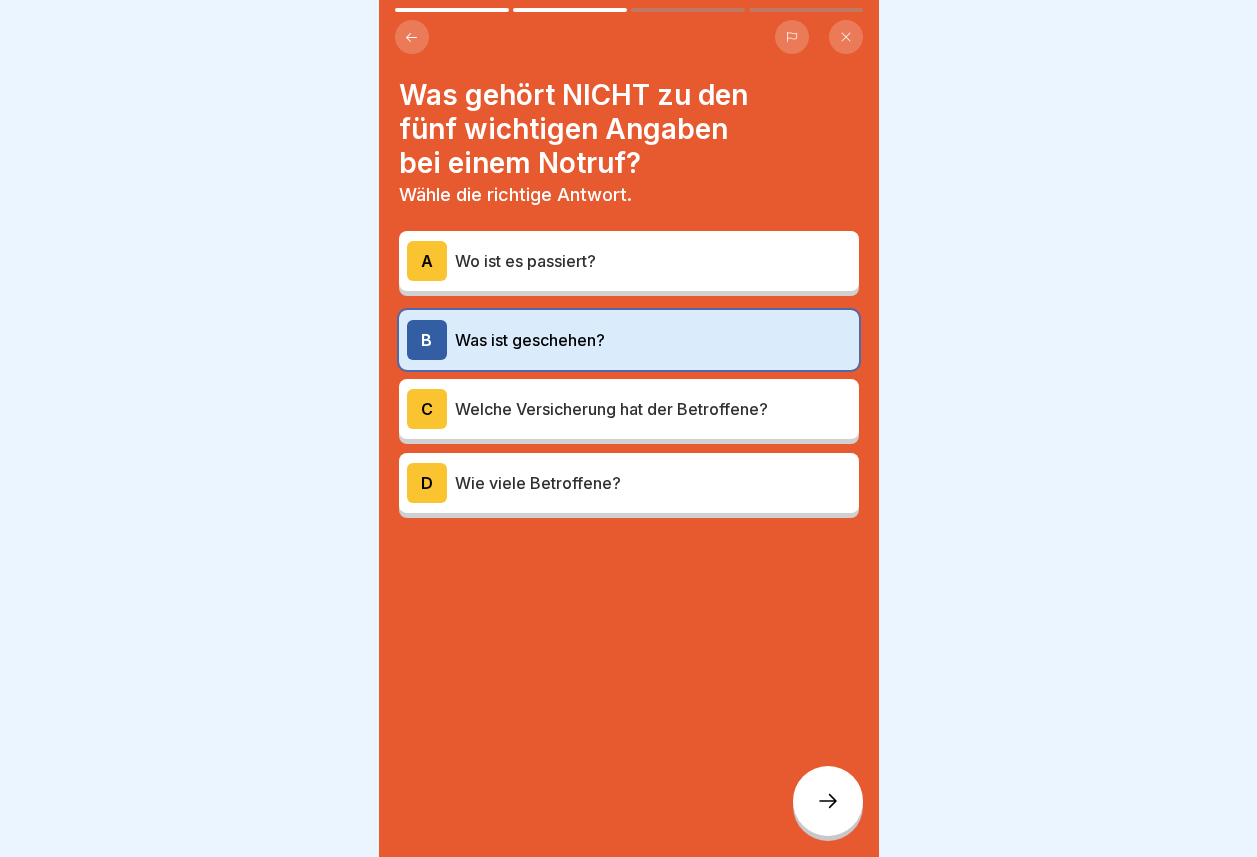 click on "D Wie viele Betroffene?" at bounding box center [629, 483] 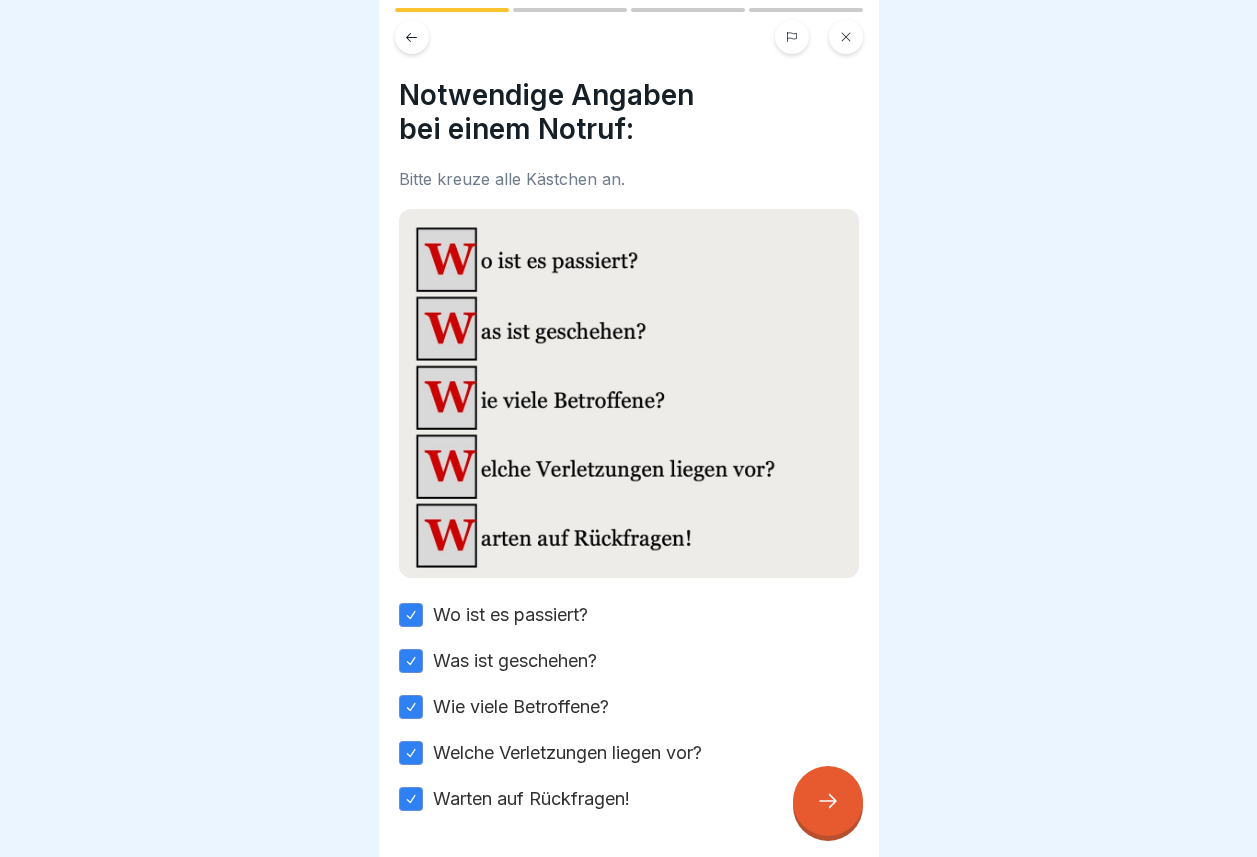 click 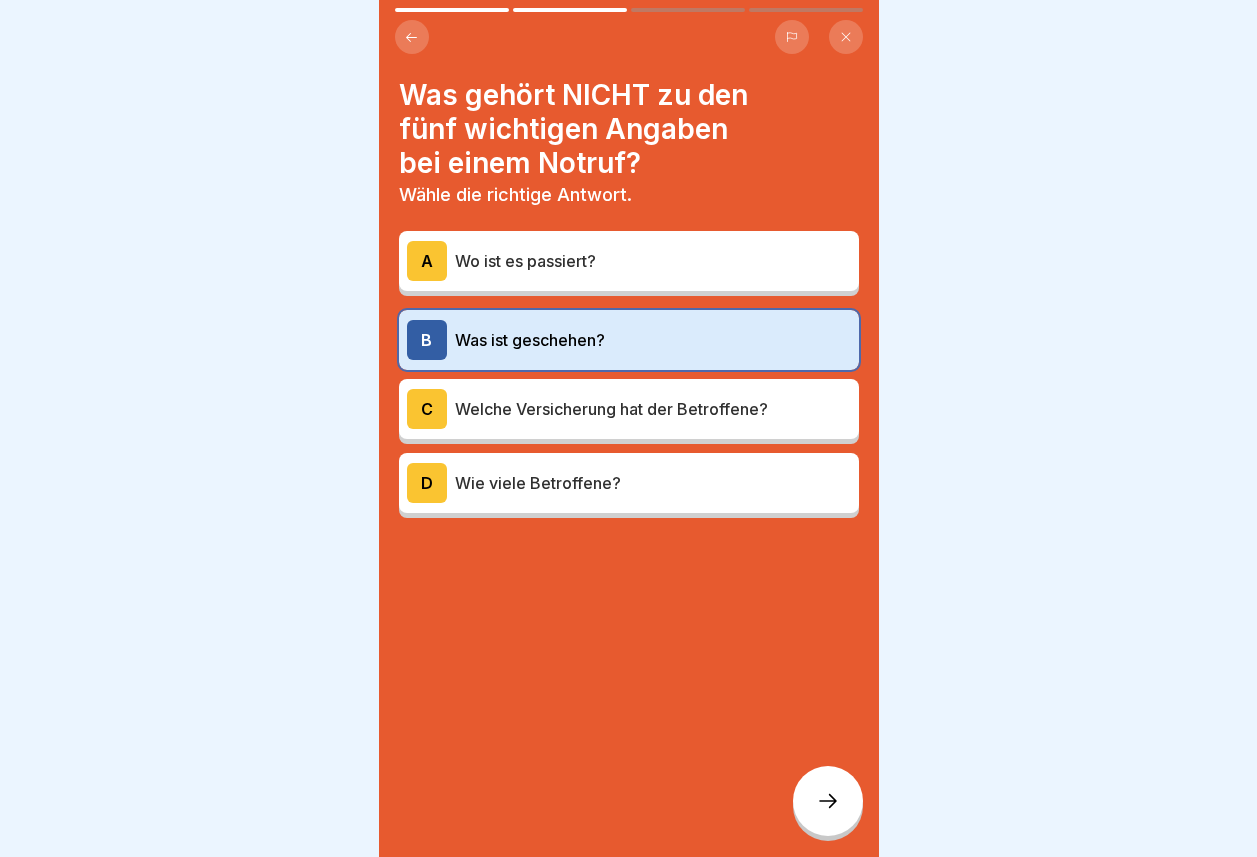click 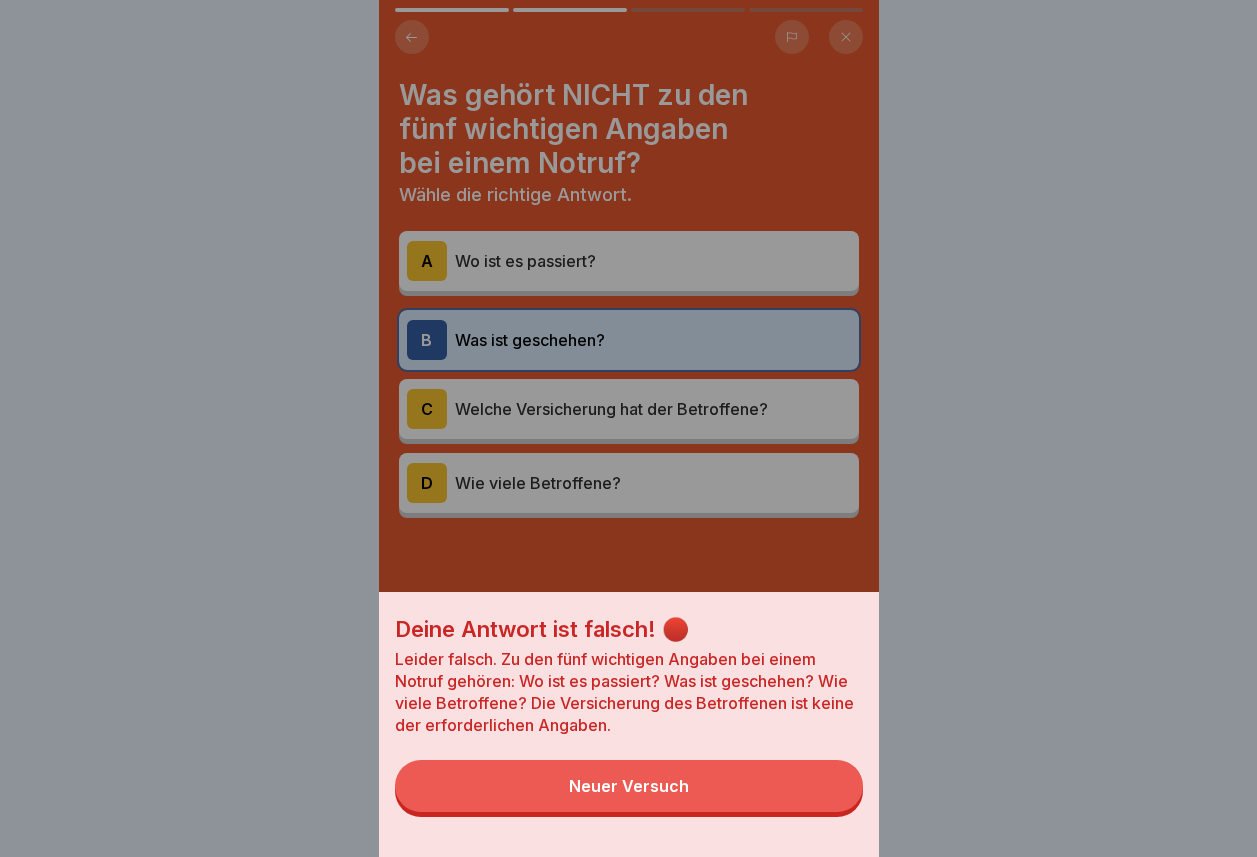 click on "Neuer Versuch" at bounding box center (629, 786) 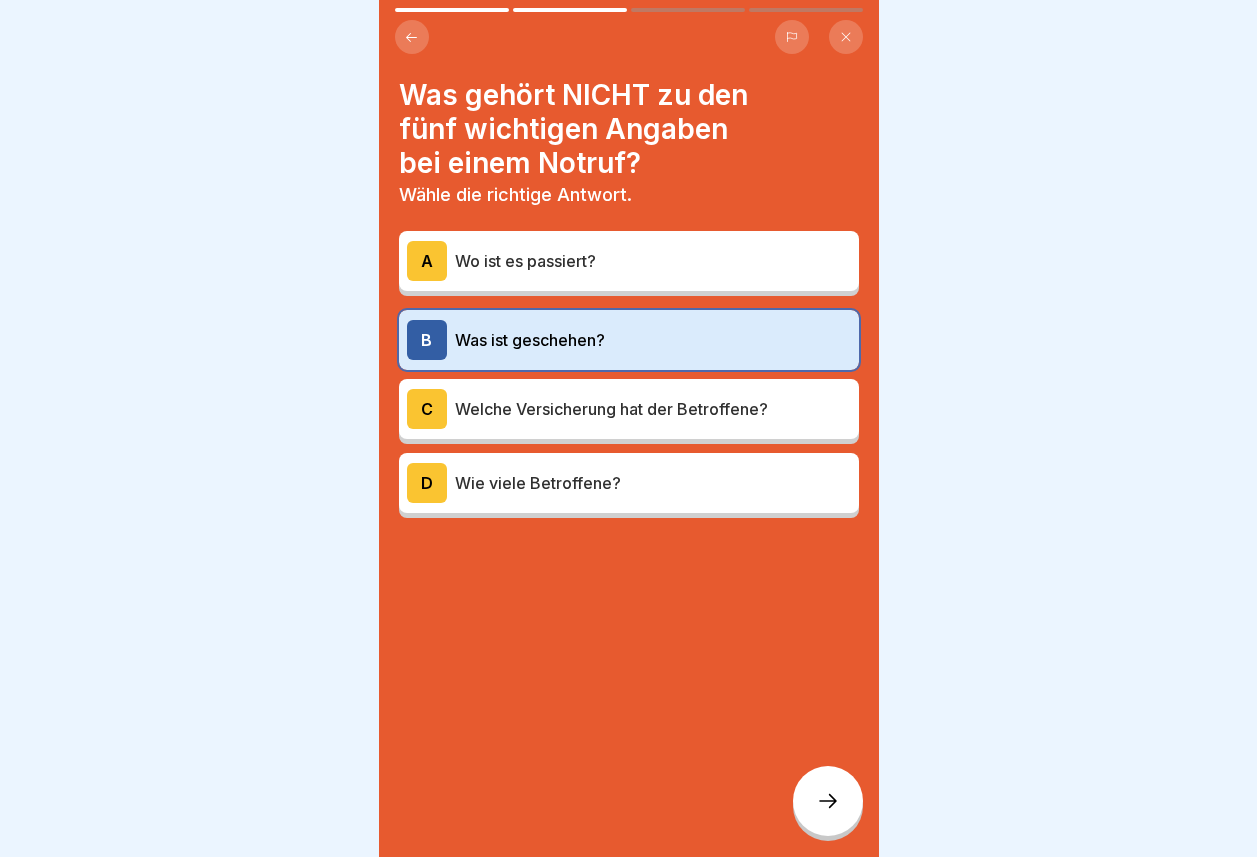 click 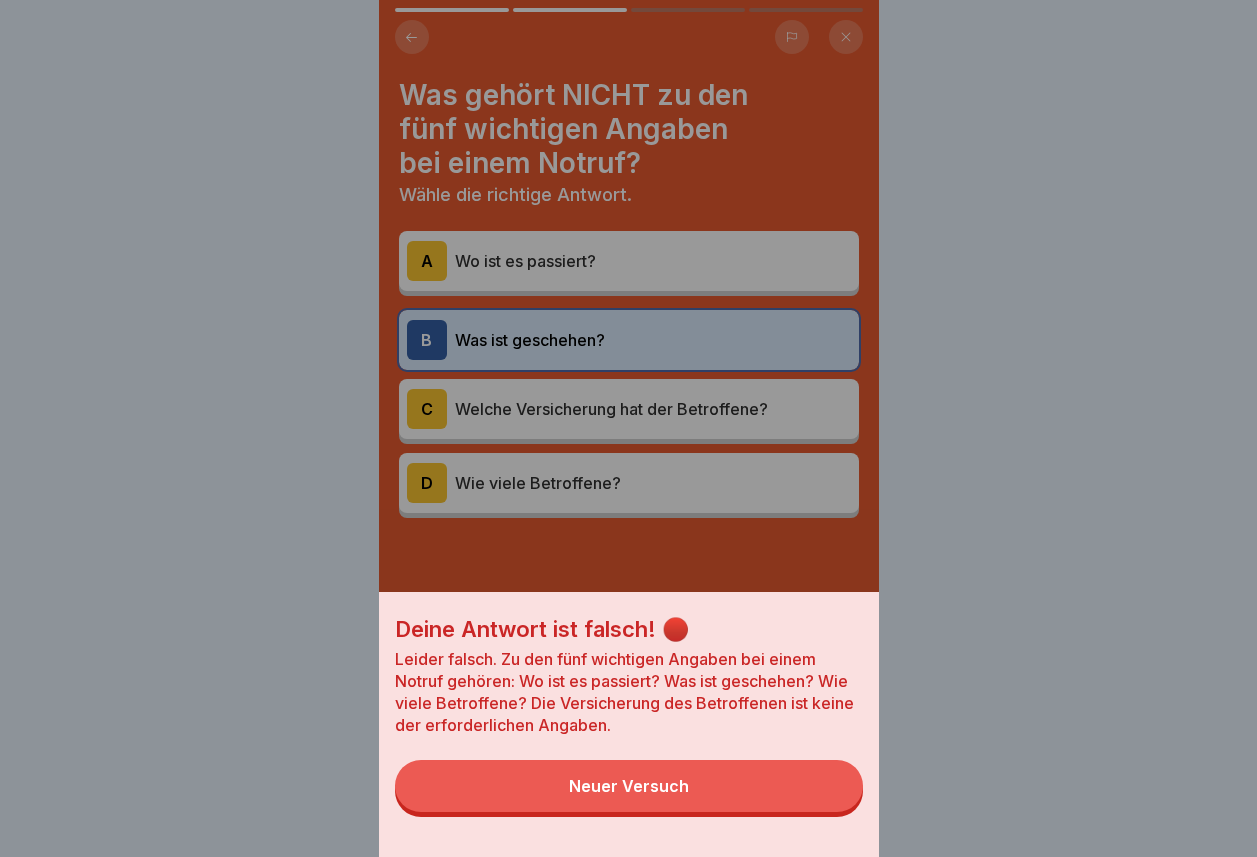 click on "Neuer Versuch" at bounding box center (629, 786) 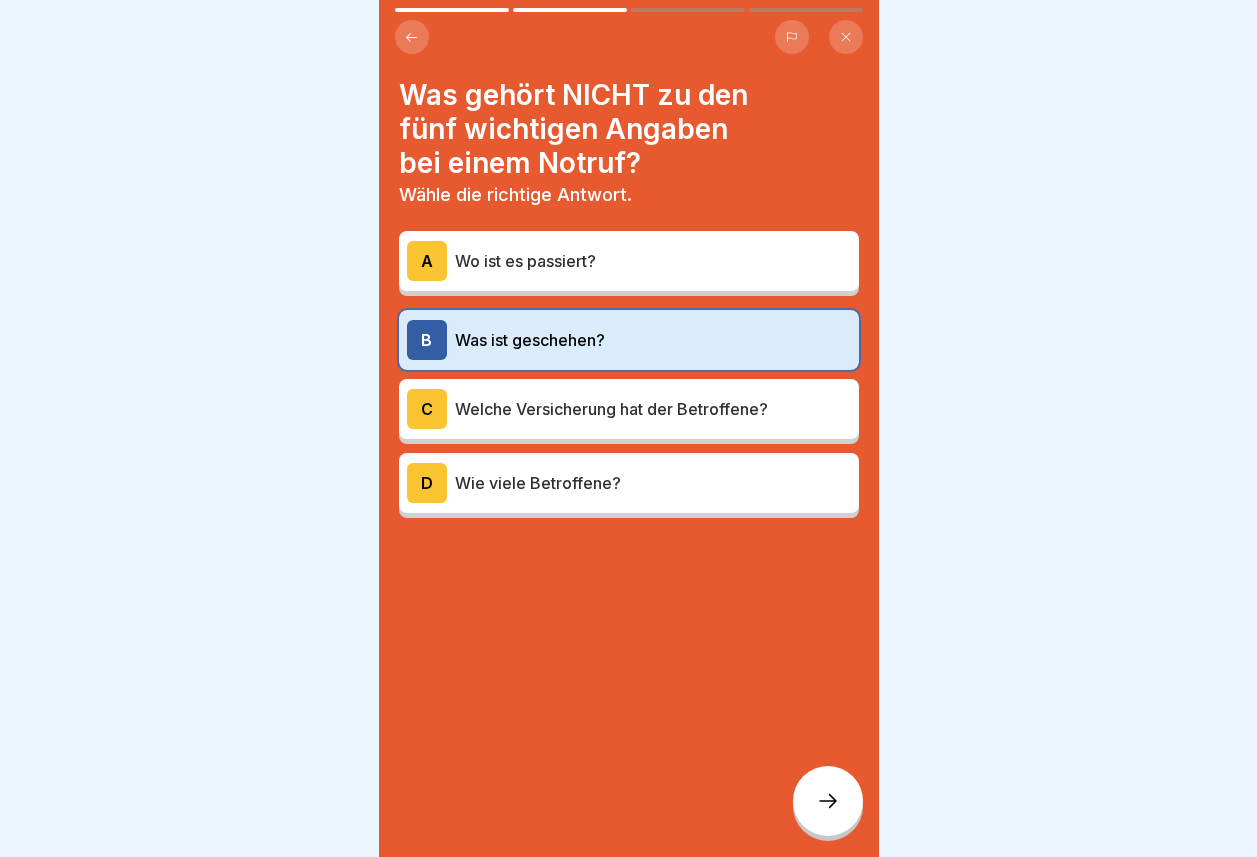 click on "Wo ist es passiert?" at bounding box center (653, 261) 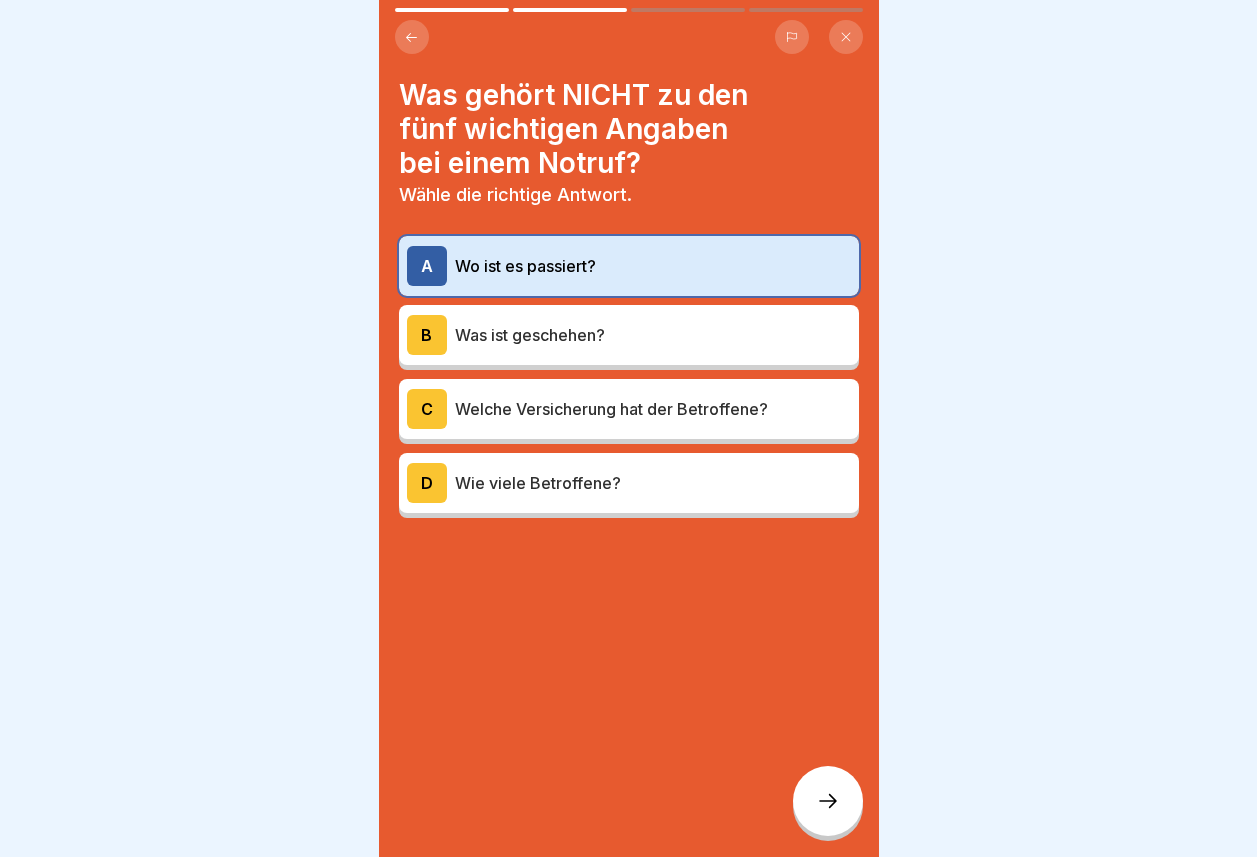 click on "[PERSON_NAME] Versicherung hat der Betroffene?" at bounding box center (629, 409) 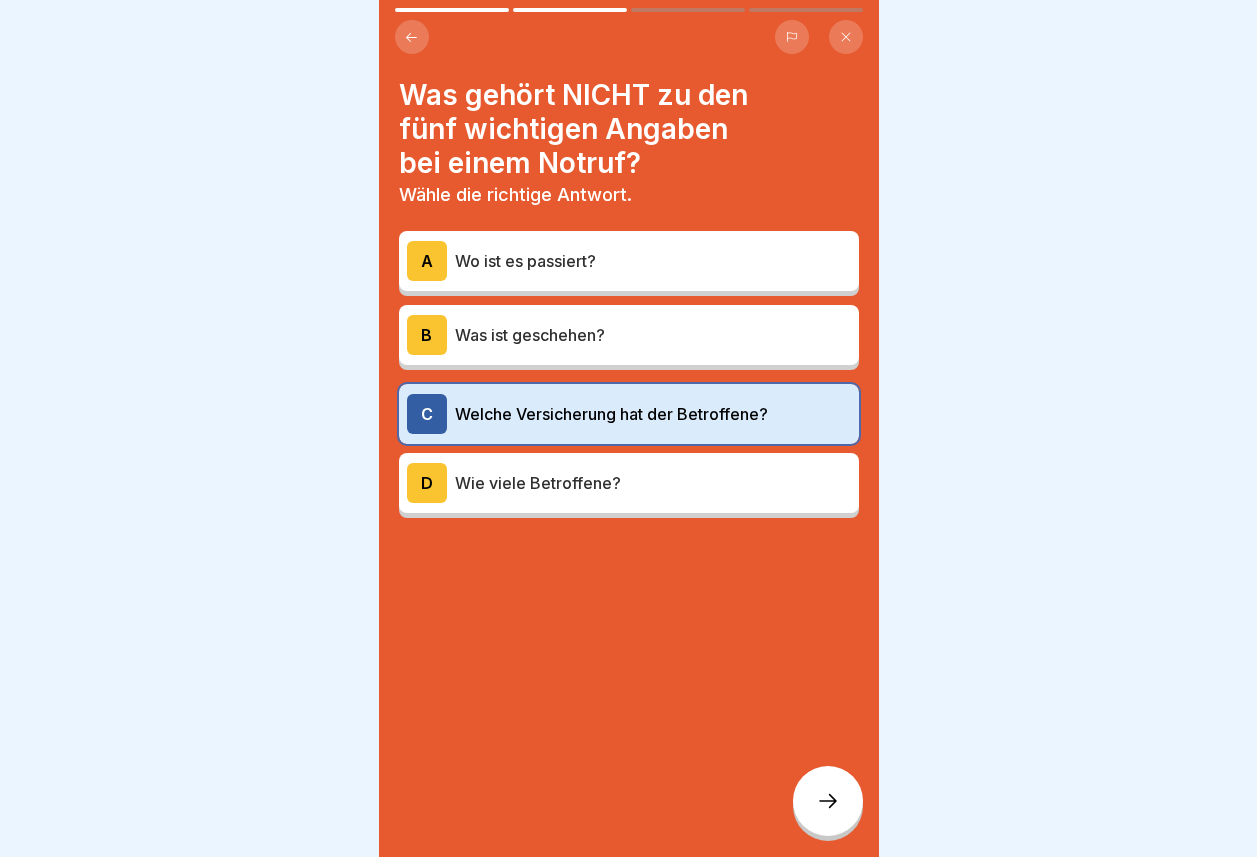 click 